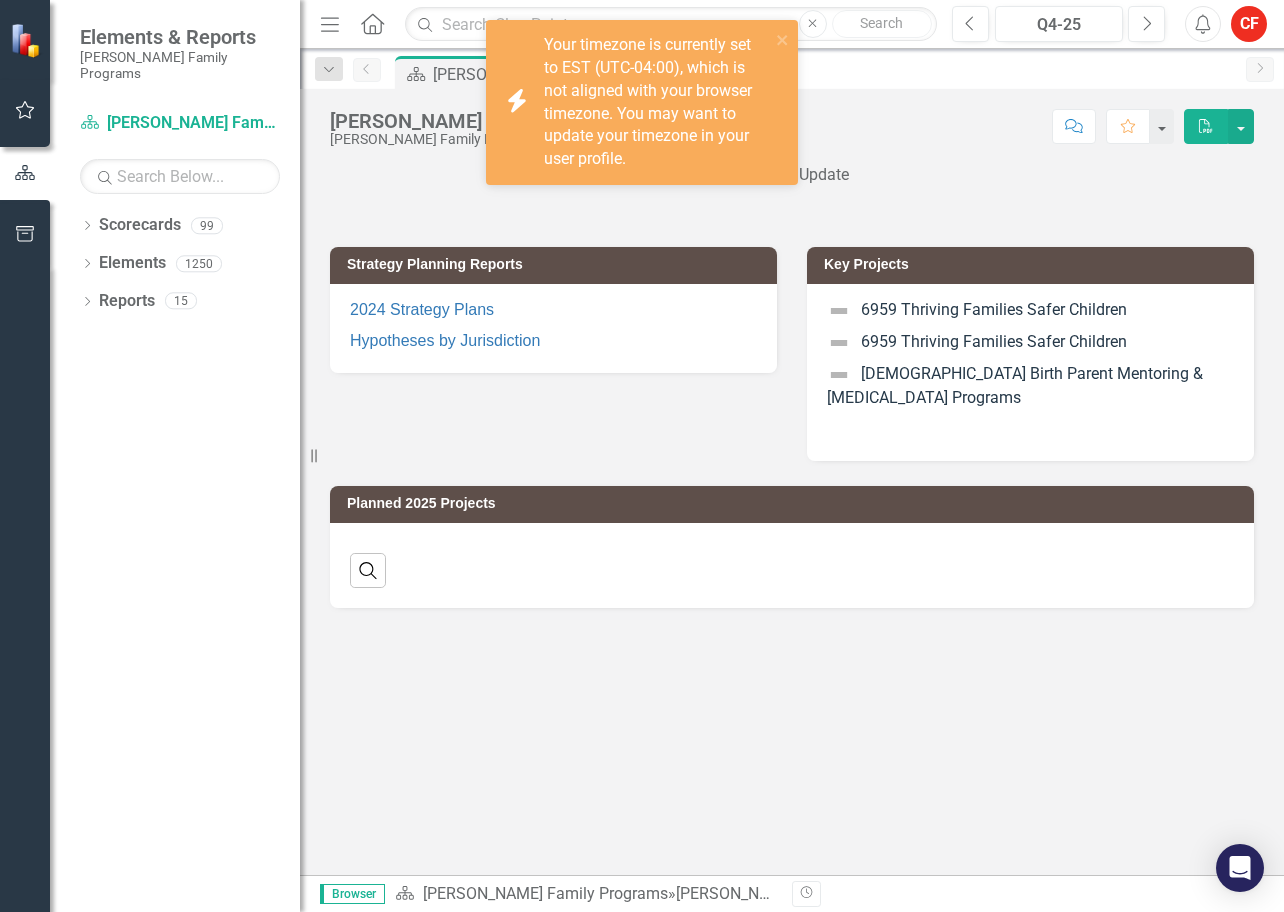 scroll, scrollTop: 0, scrollLeft: 0, axis: both 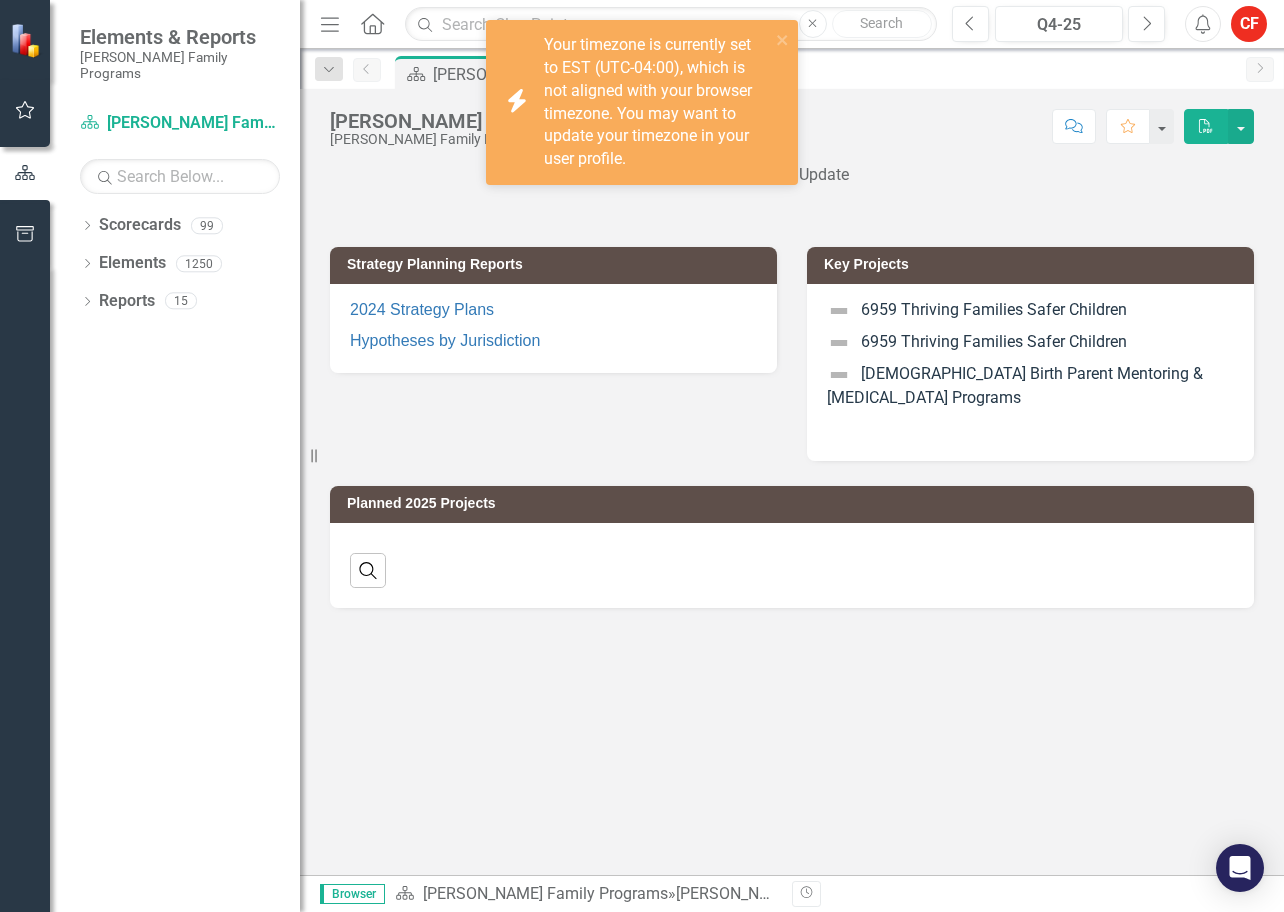 click on "icon.bolt Your timezone is currently set to EST (UTC-04:00), which is not aligned with your browser timezone. You may want to update your timezone in your user profile." at bounding box center (635, 102) 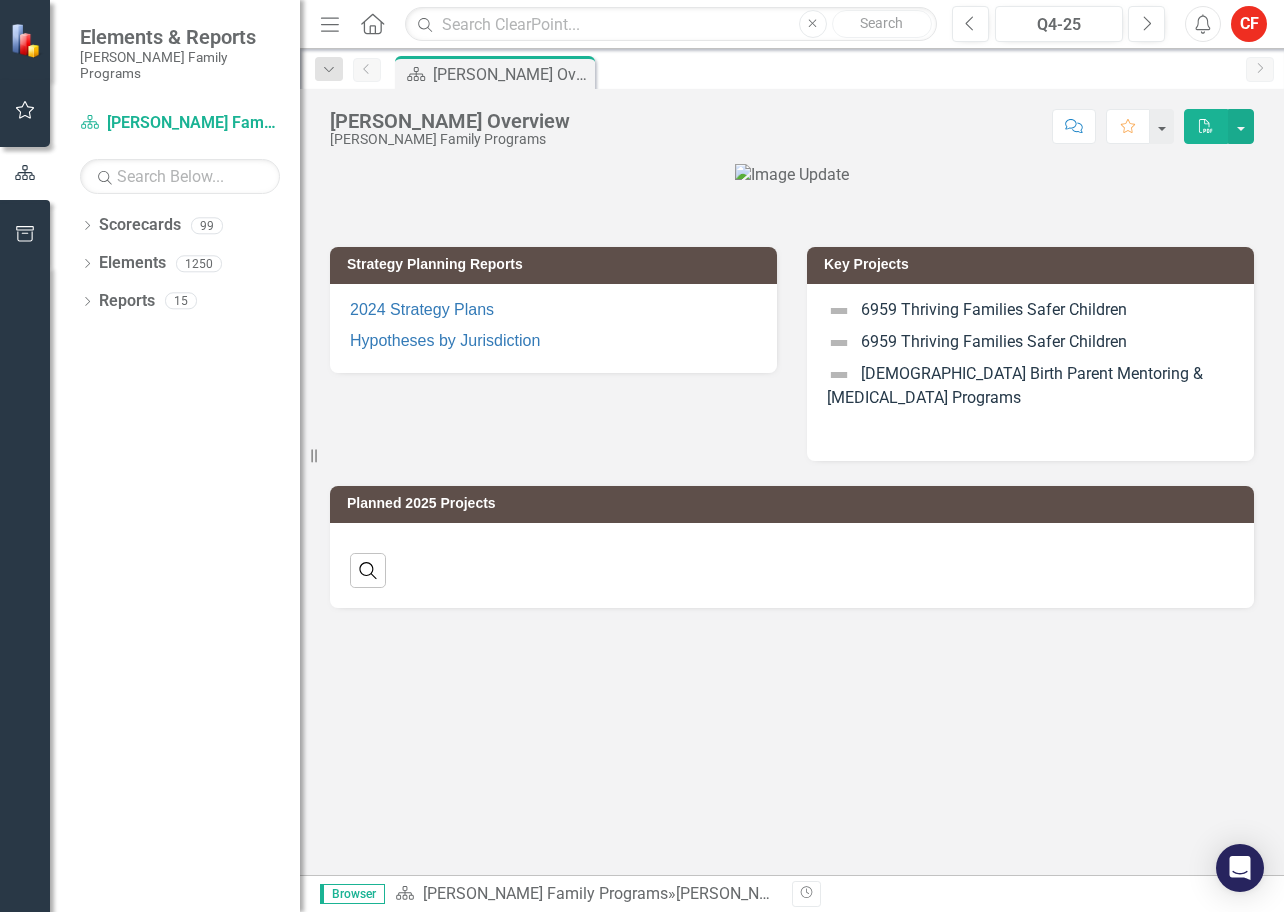 click on "Dropdown" 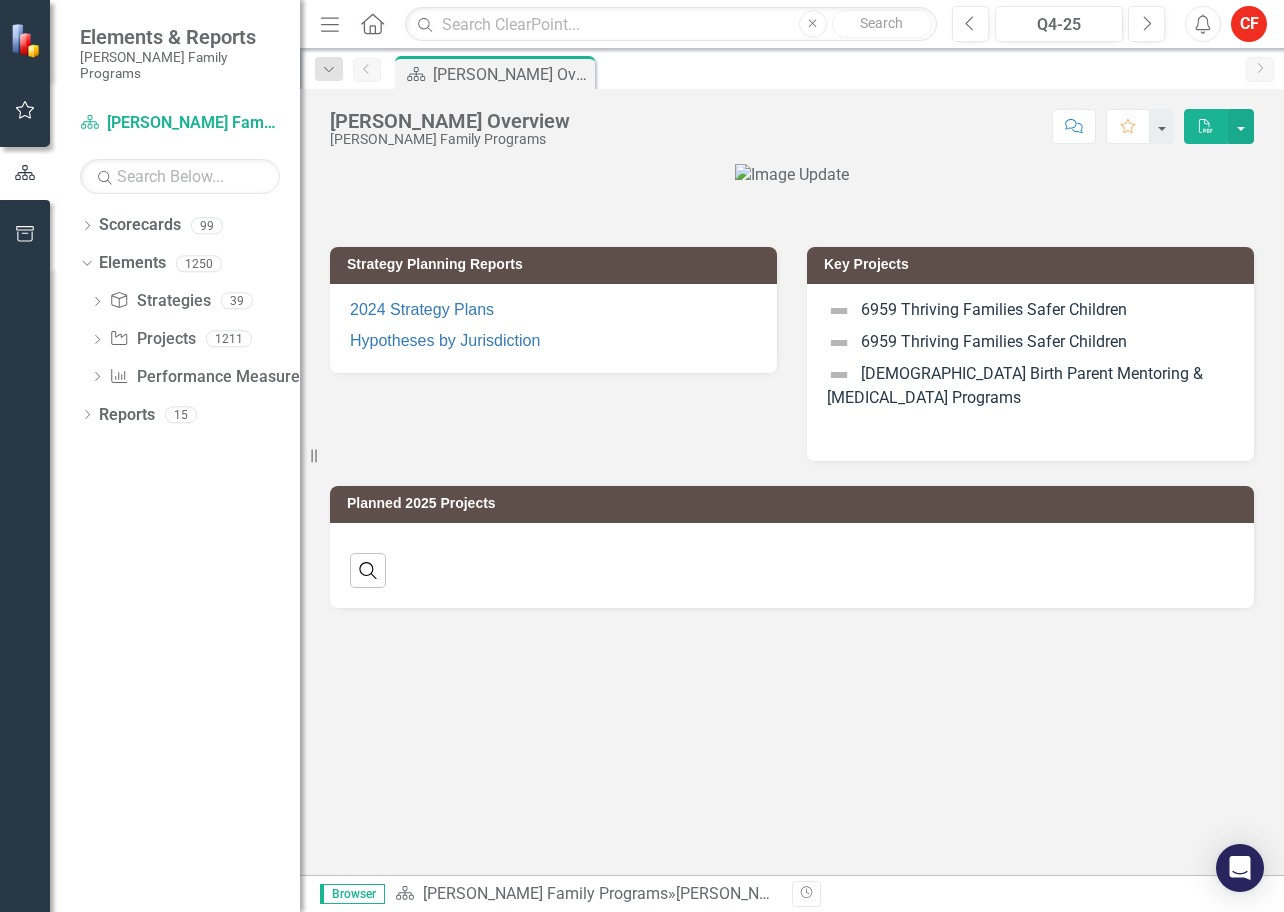 click on "Dropdown Scorecards 99" at bounding box center [190, 228] 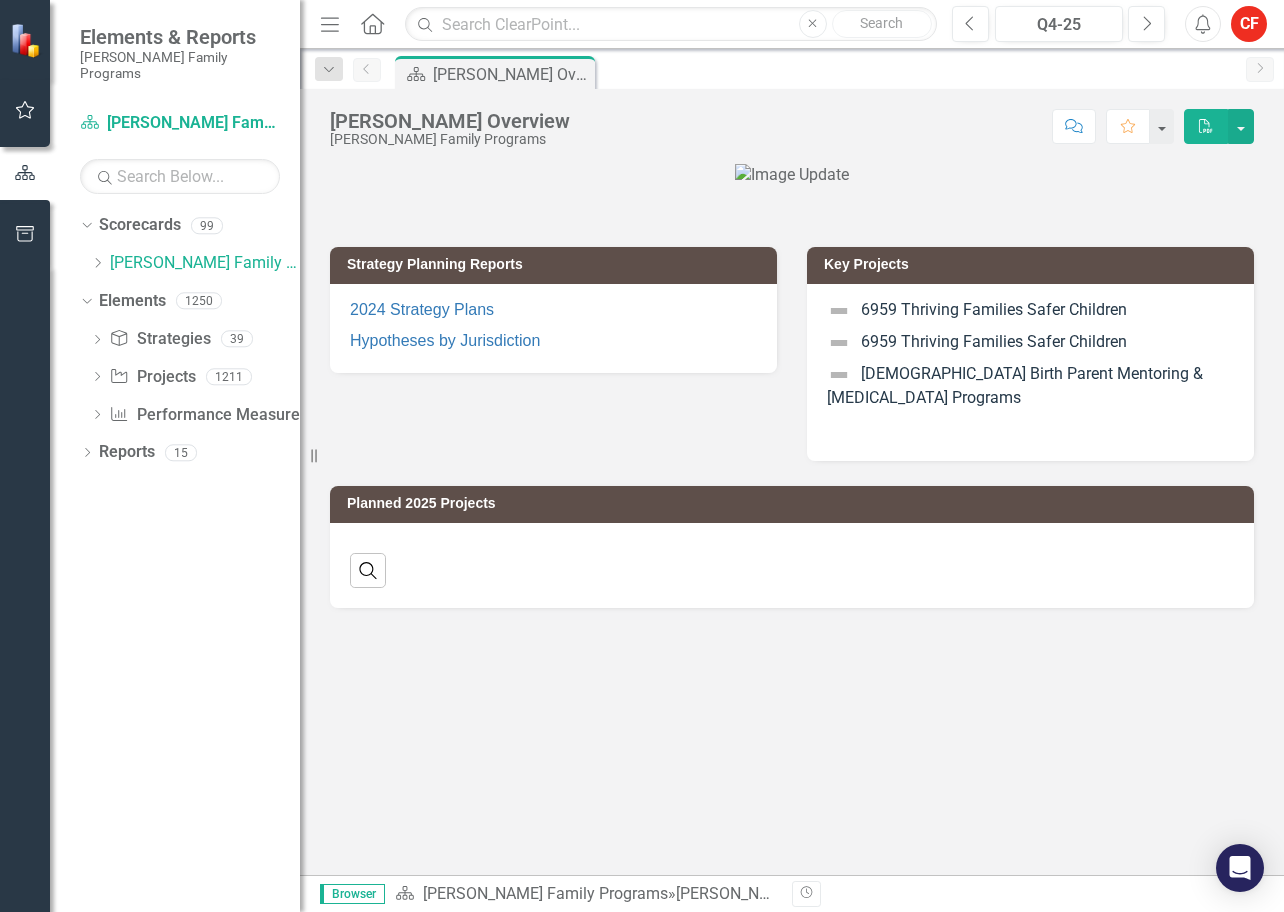 click on "Dropdown Elements 1250" at bounding box center (190, 304) 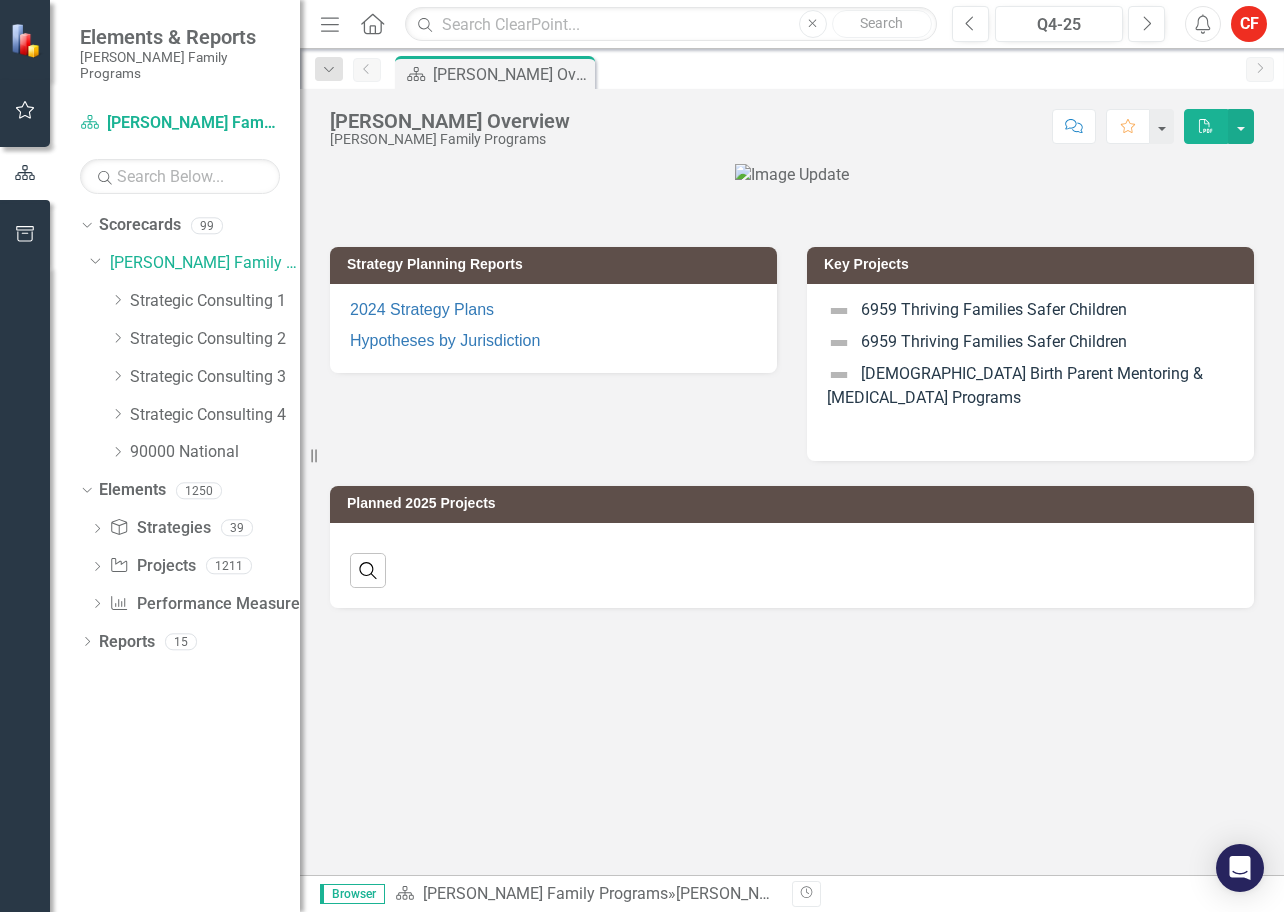 click on "Dropdown" 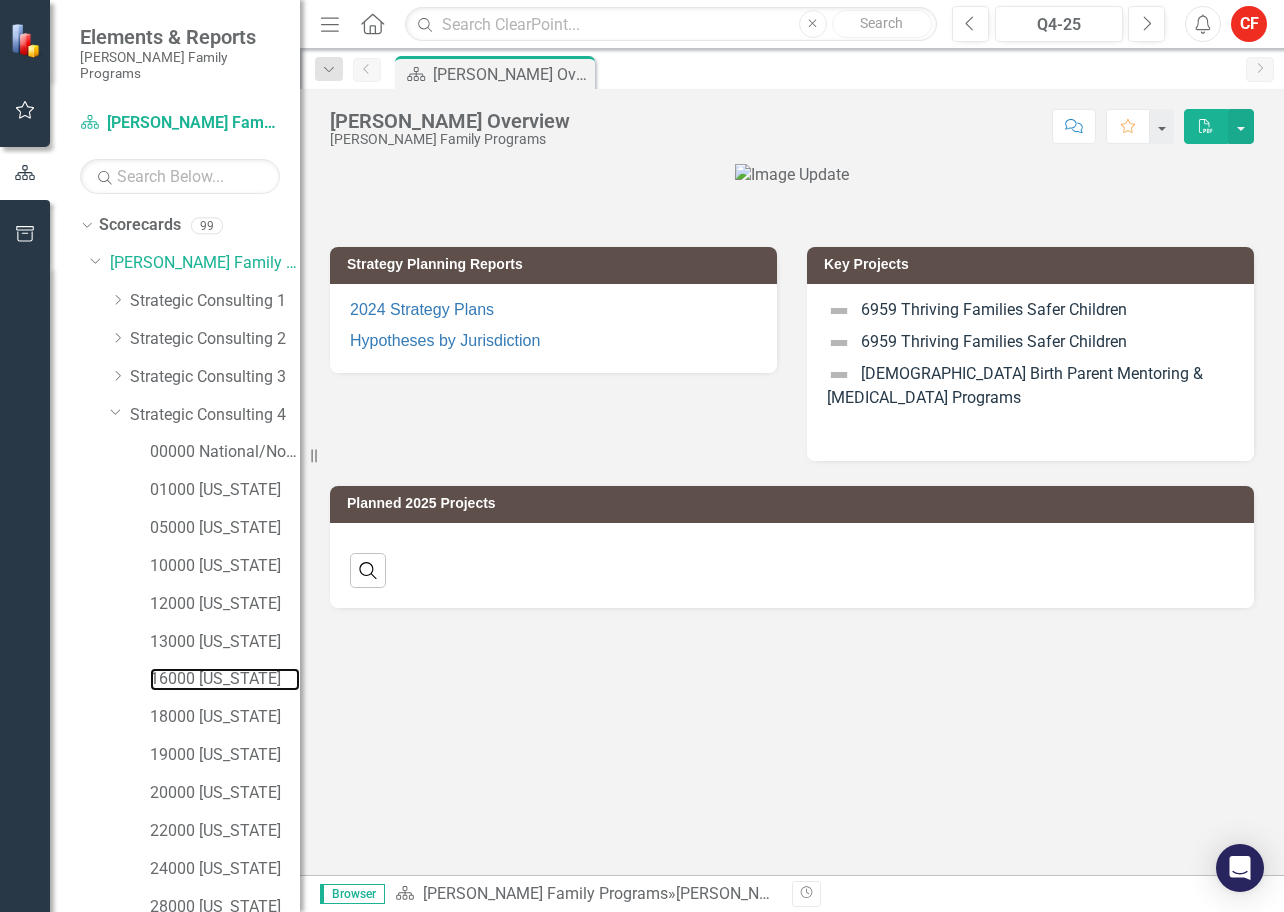 click on "16000 [US_STATE]" at bounding box center (225, 679) 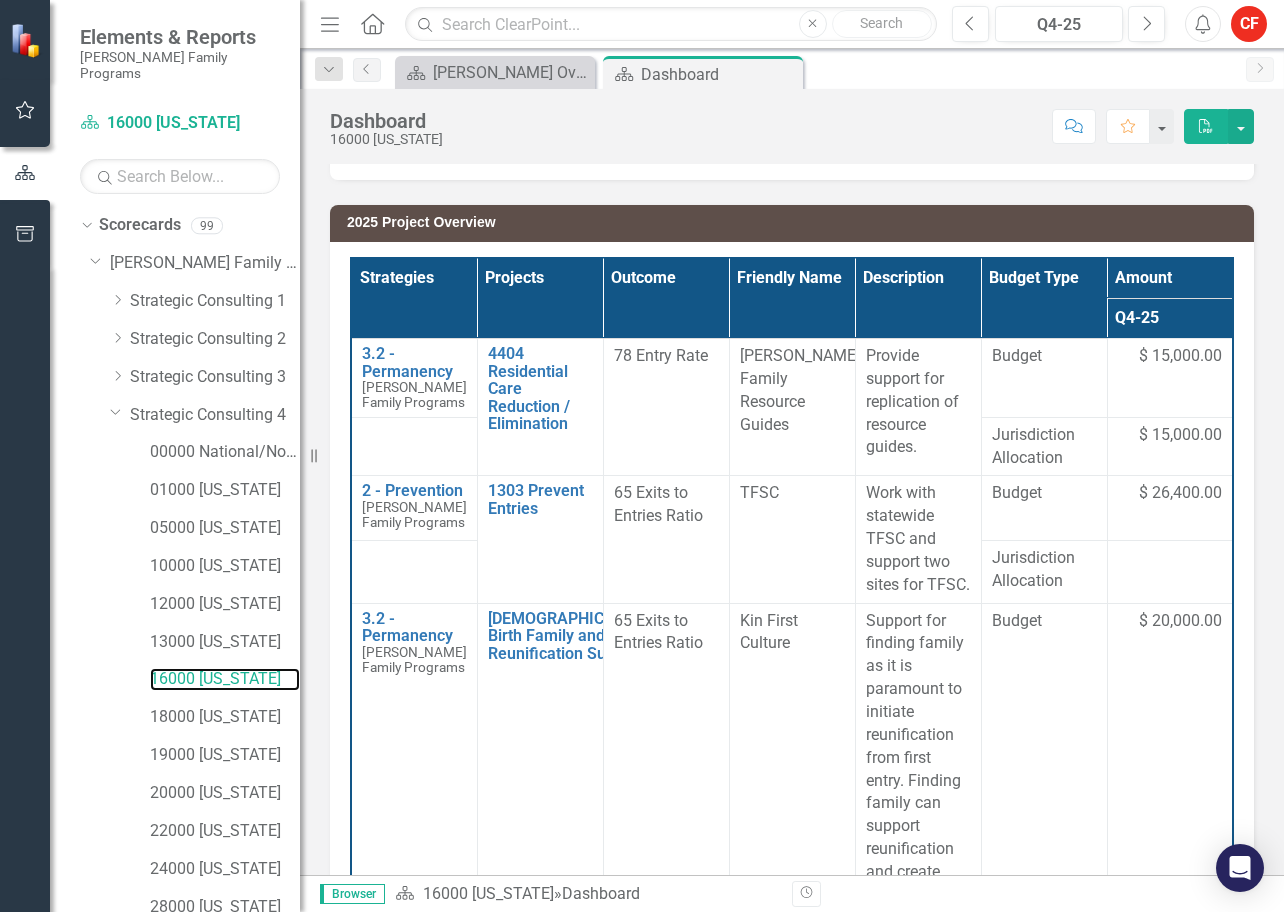 scroll, scrollTop: 281, scrollLeft: 0, axis: vertical 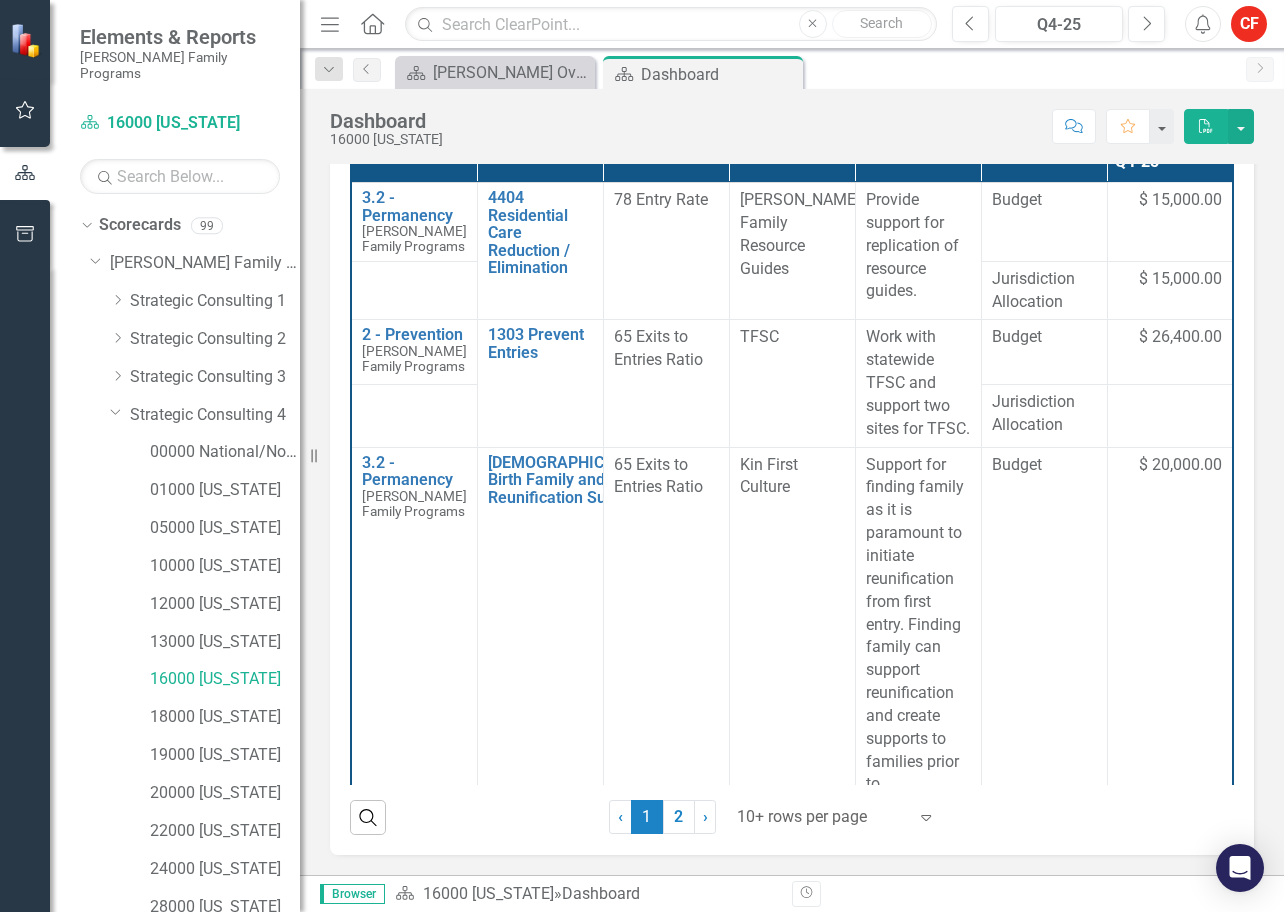 drag, startPoint x: 1013, startPoint y: 785, endPoint x: 1065, endPoint y: 779, distance: 52.34501 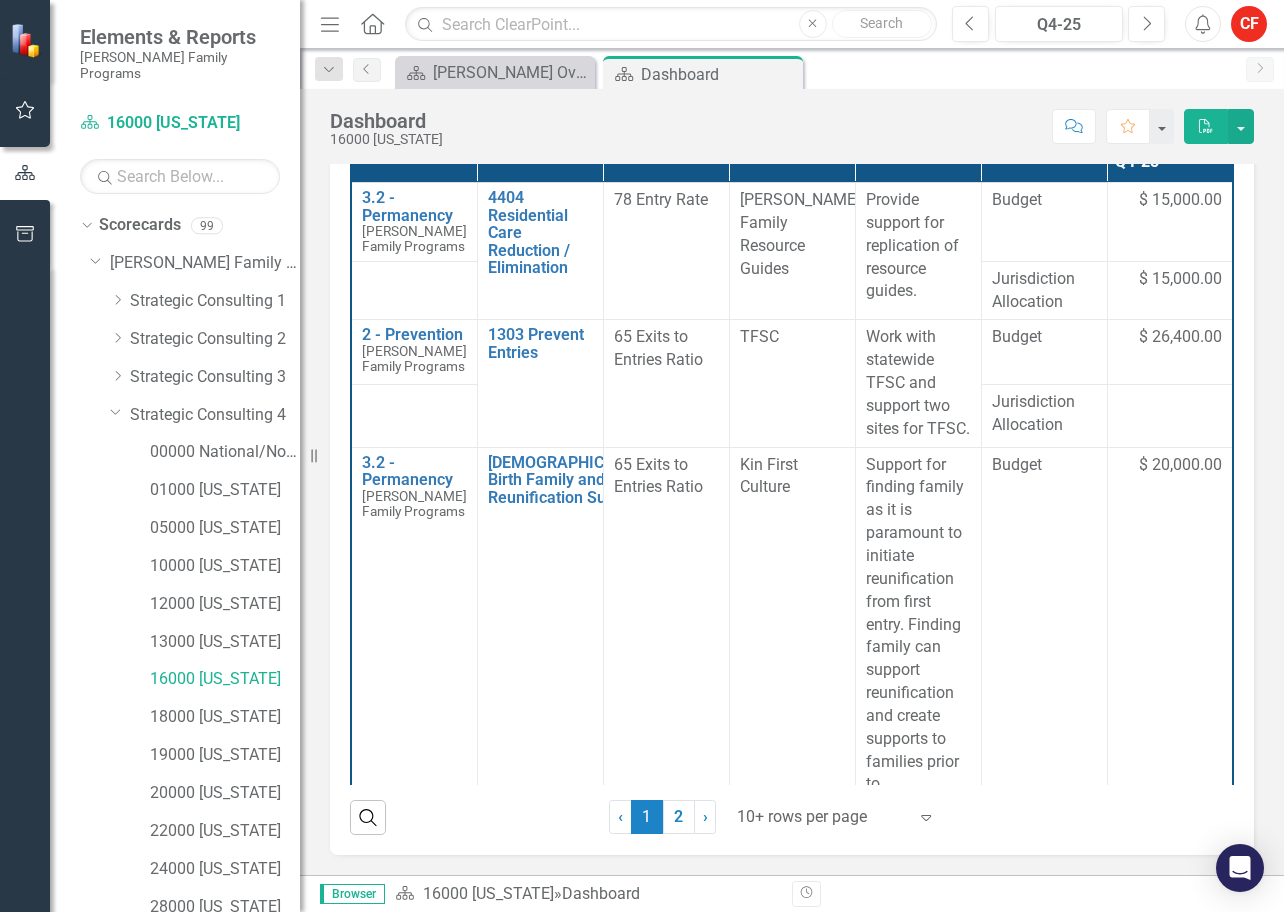 click on "Strategies Projects Outcome Friendly Name Description Budget Type Amount Q4-25 3.2 - Permanency [PERSON_NAME] Family Programs Link Open Element 4404 Residential Care Reduction / Elimination Link Open Element 78 Entry Rate [PERSON_NAME] Family Resource Guides Provide support for replication of resource guides.  Budget $ 15,000.00 Jurisdiction Allocation $ 15,000.00 2 - Prevention [PERSON_NAME] Family Programs Link Open Element 1303 Prevent Entries Link Open Element 65 Exits to Entries Ratio TFSC Work with statewide TFSC and support two sites for TFSC. Budget $ 26,400.00 Jurisdiction Allocation 3.2 - Permanency [PERSON_NAME] Family Programs Link Open Element [DEMOGRAPHIC_DATA] Birth Family and Reunification Supports Link Open Element 65 Exits to Entries Ratio Kin First Culture Budget $ 20,000.00 Jurisdiction Allocation $ 20,000.00 2 - Prevention [PERSON_NAME] Family Programs Link Open Element 6614 Mandated Reporting Link Open Element 78 Entry Rate Examination of Mandated Reporting  Budget Jurisdiction Allocation 2 - Prevention [PERSON_NAME] Family Programs Link Link ‹" at bounding box center [792, 467] 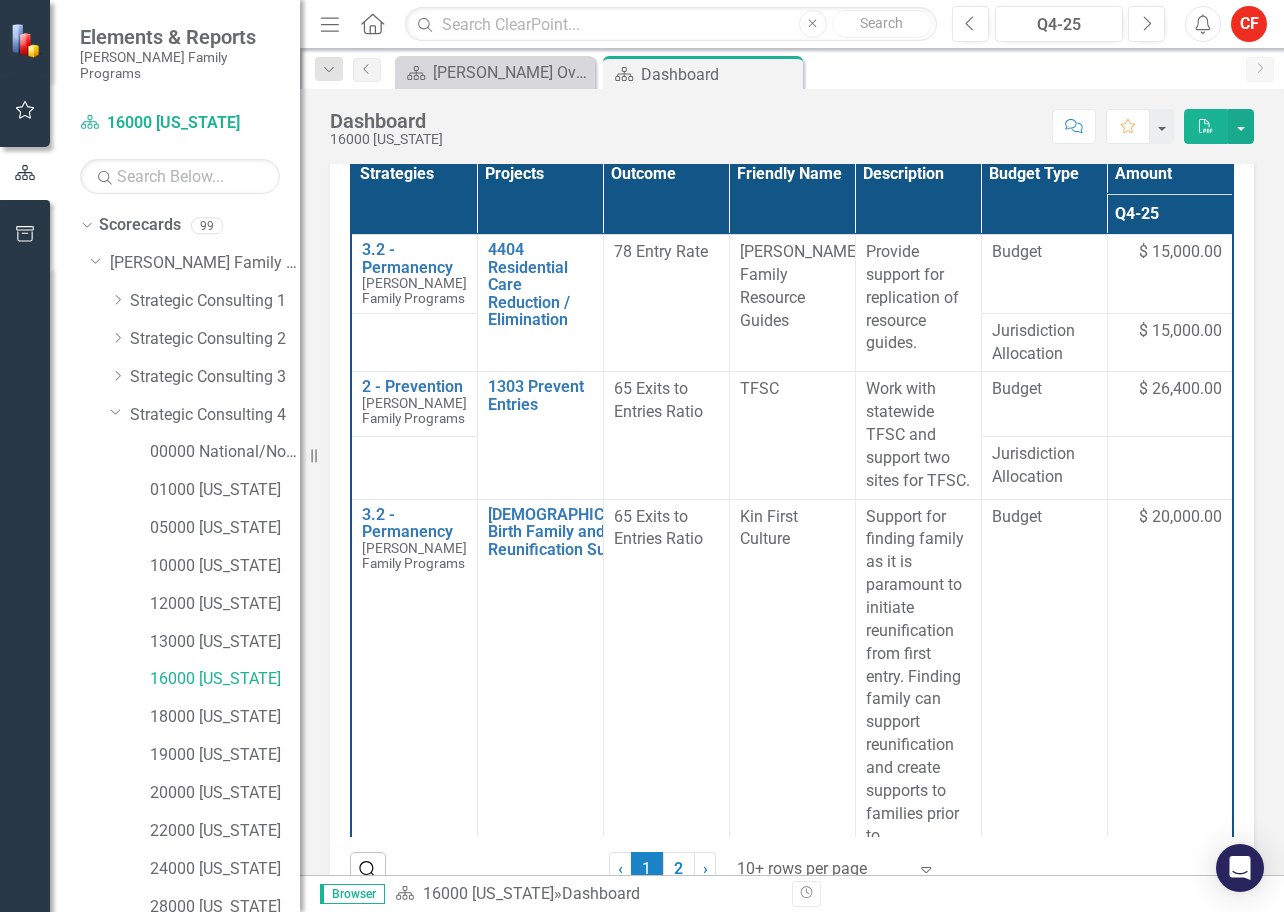 scroll, scrollTop: 181, scrollLeft: 0, axis: vertical 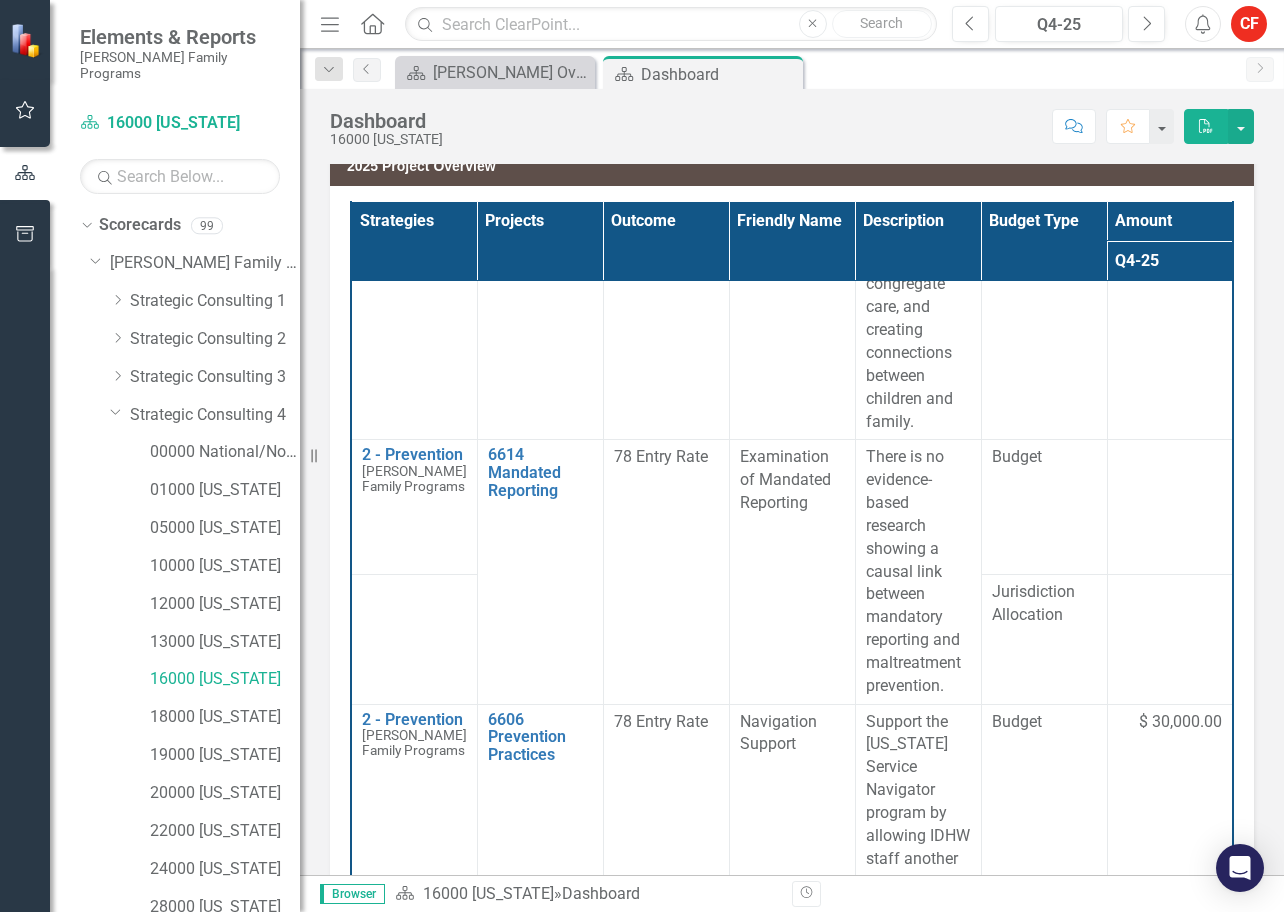 click on "Examination of Mandated Reporting" at bounding box center (792, 480) 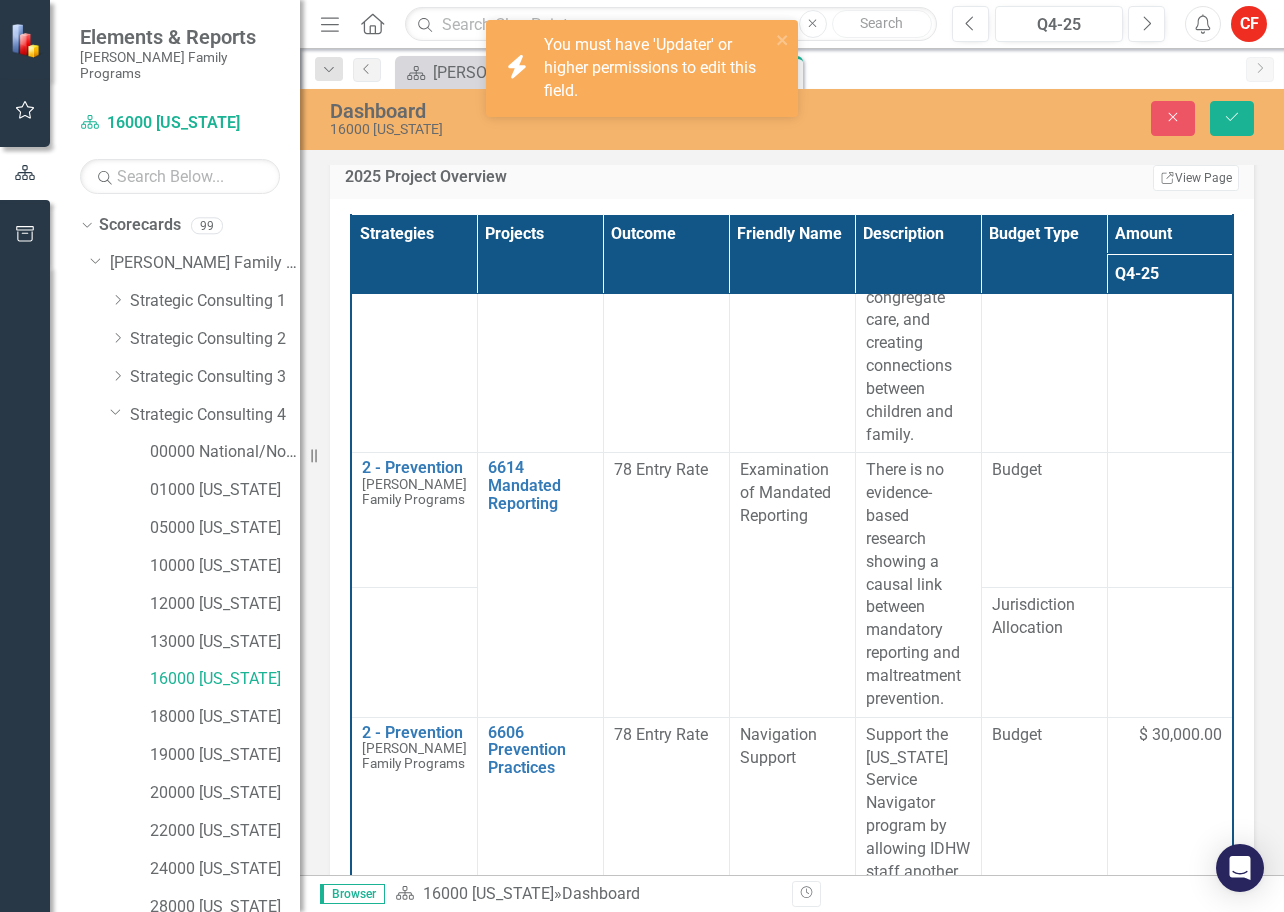 click on "Examination of Mandated Reporting" at bounding box center [785, 492] 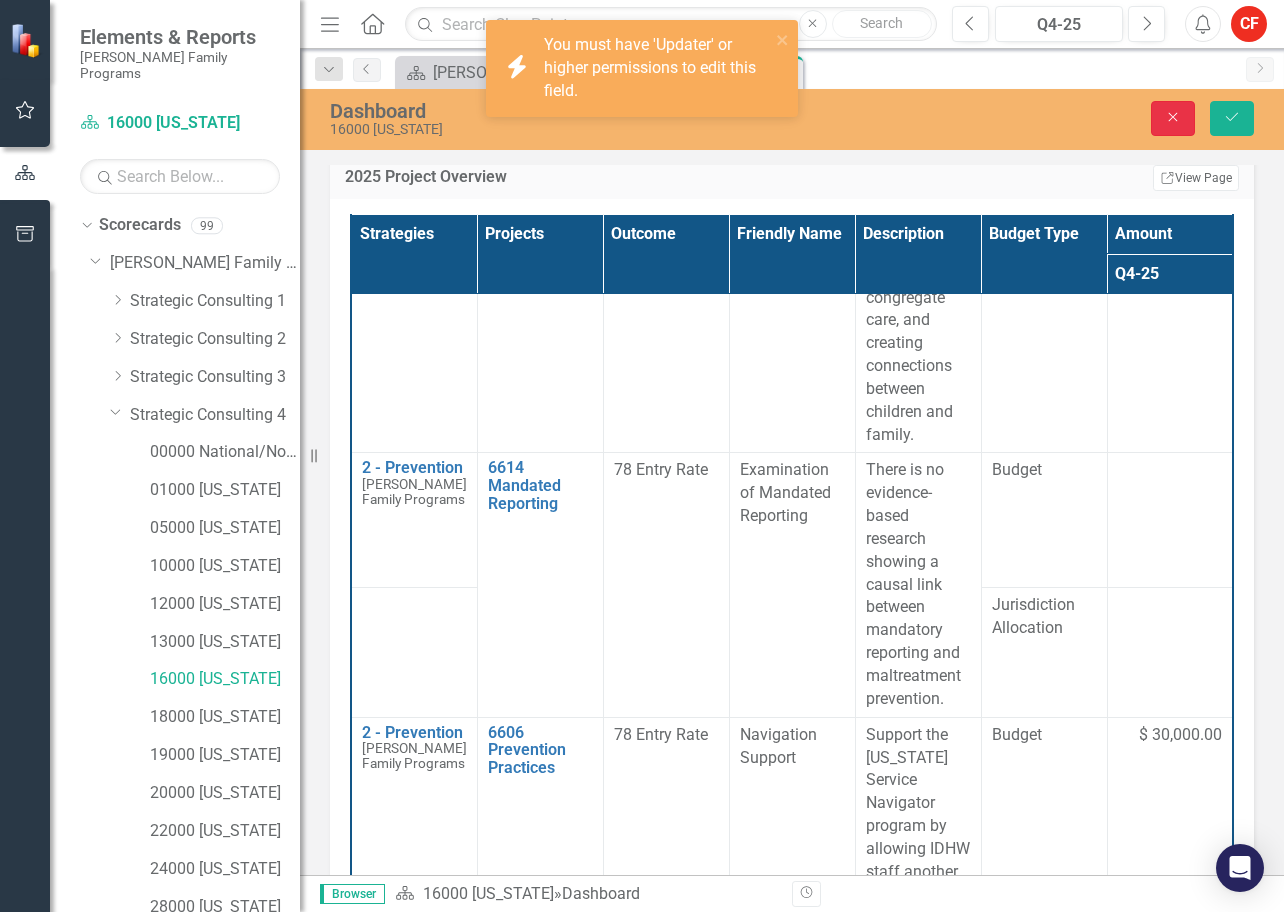 click on "Close" at bounding box center (1173, 118) 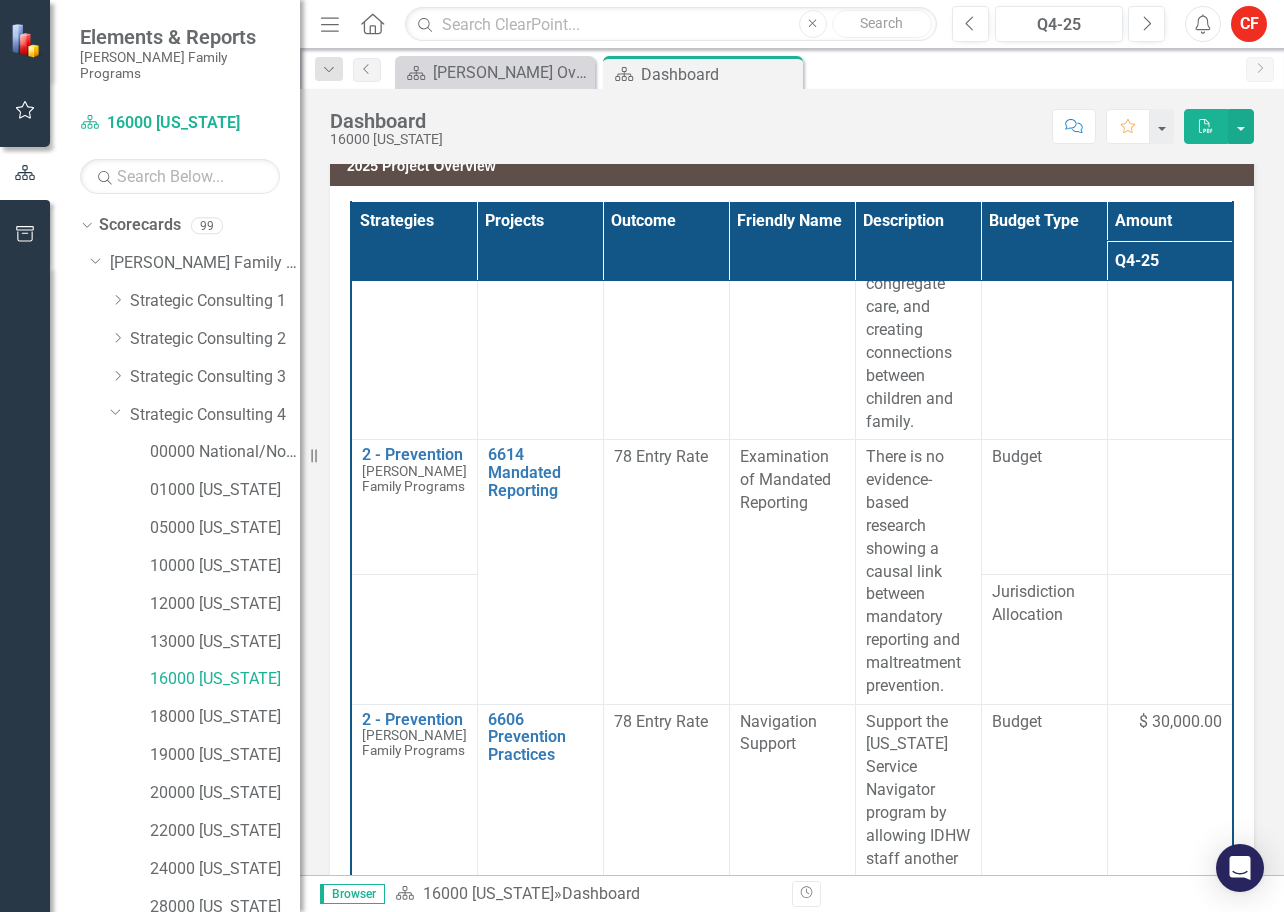 click on "Score: N/A Q4-25 Completed  Comment Favorite PDF" at bounding box center (853, 126) 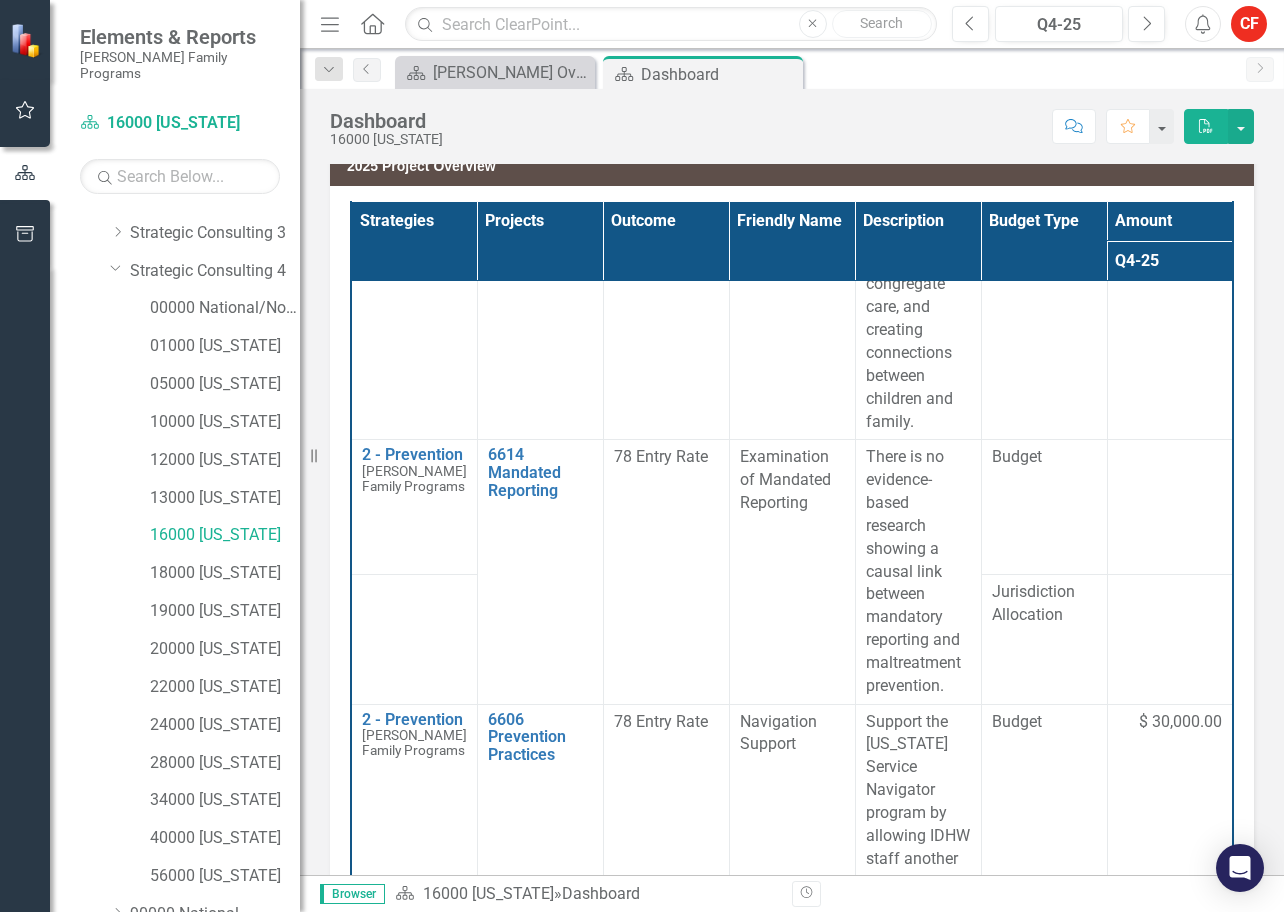 scroll, scrollTop: 0, scrollLeft: 0, axis: both 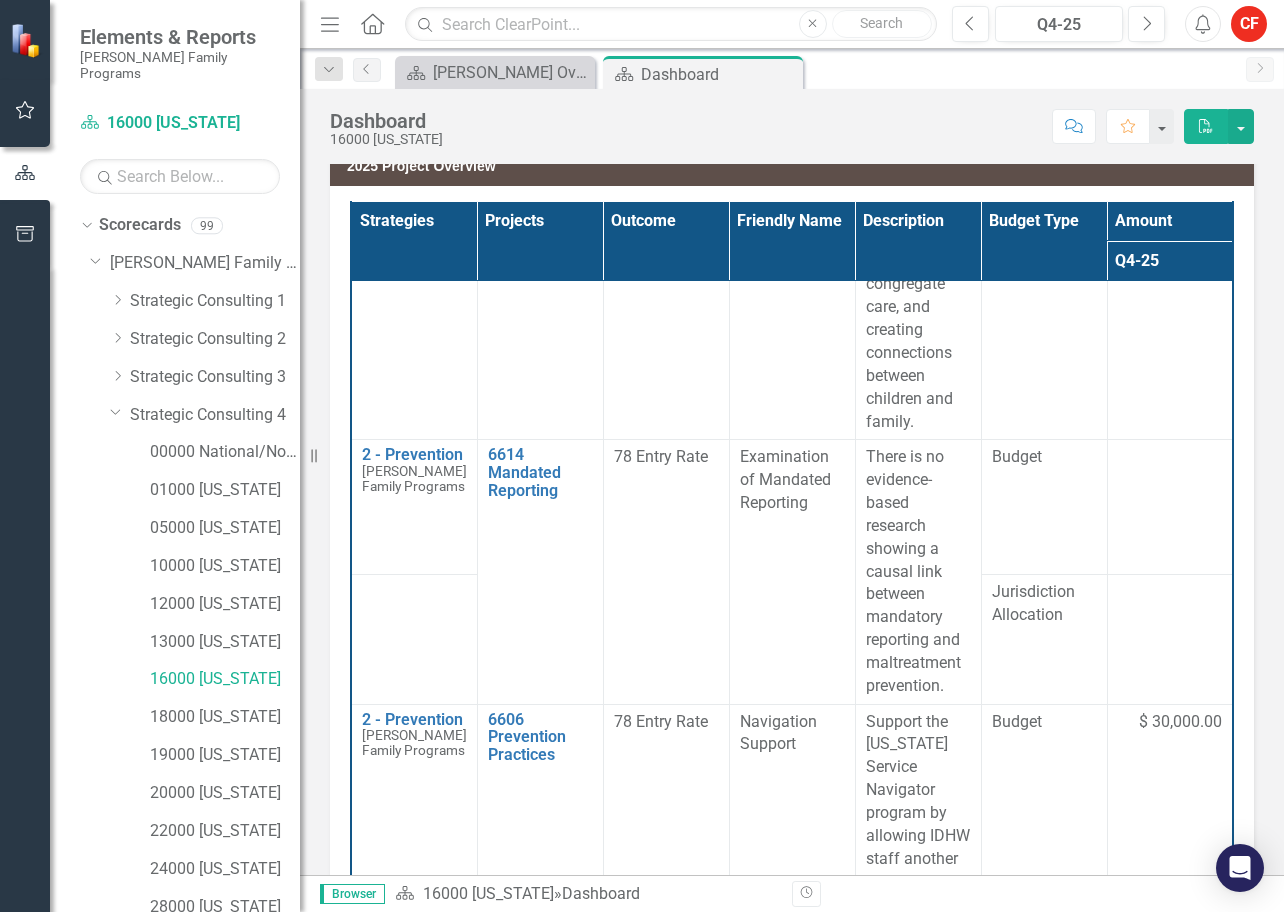 click on "Dropdown" at bounding box center (120, 415) 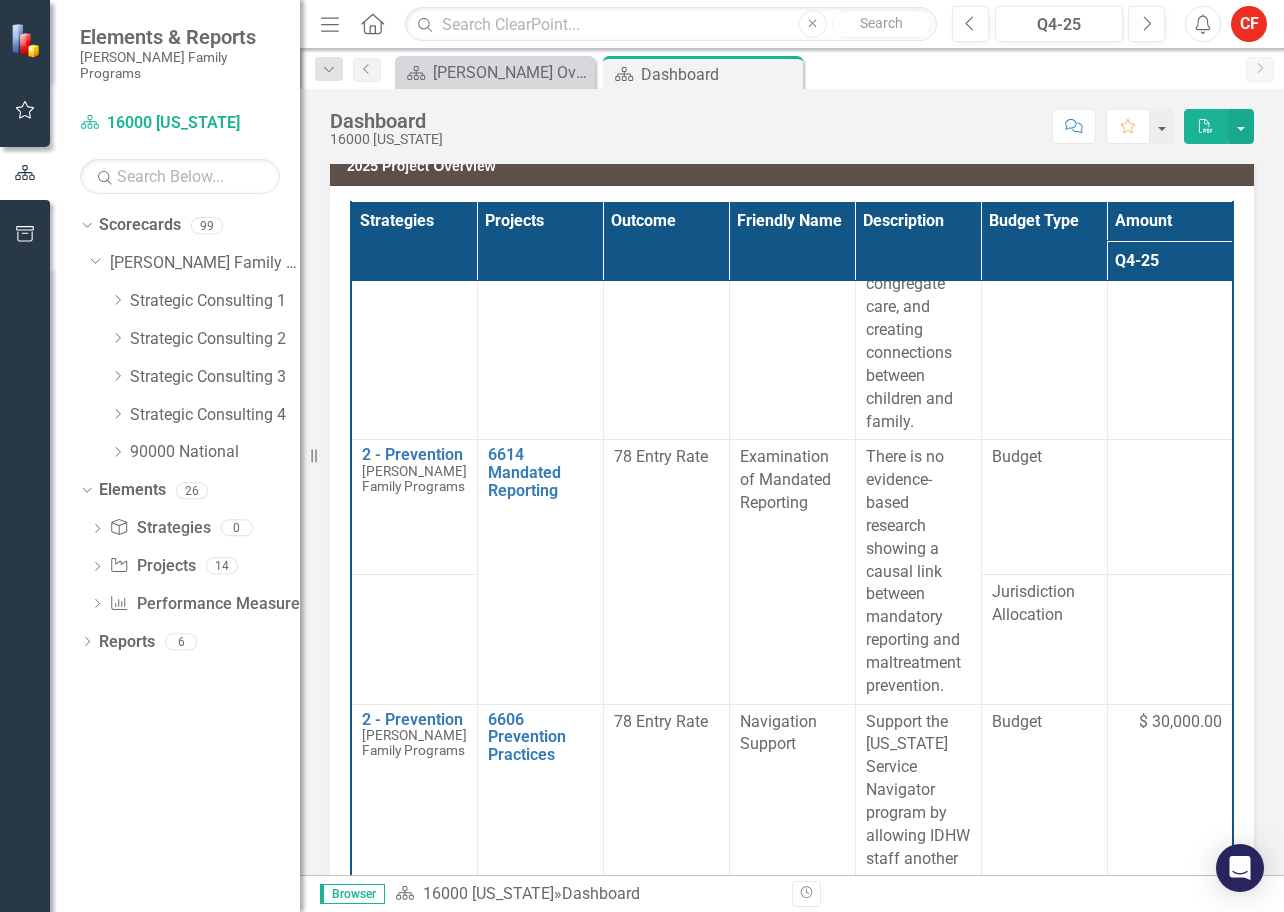 click on "Dropdown" 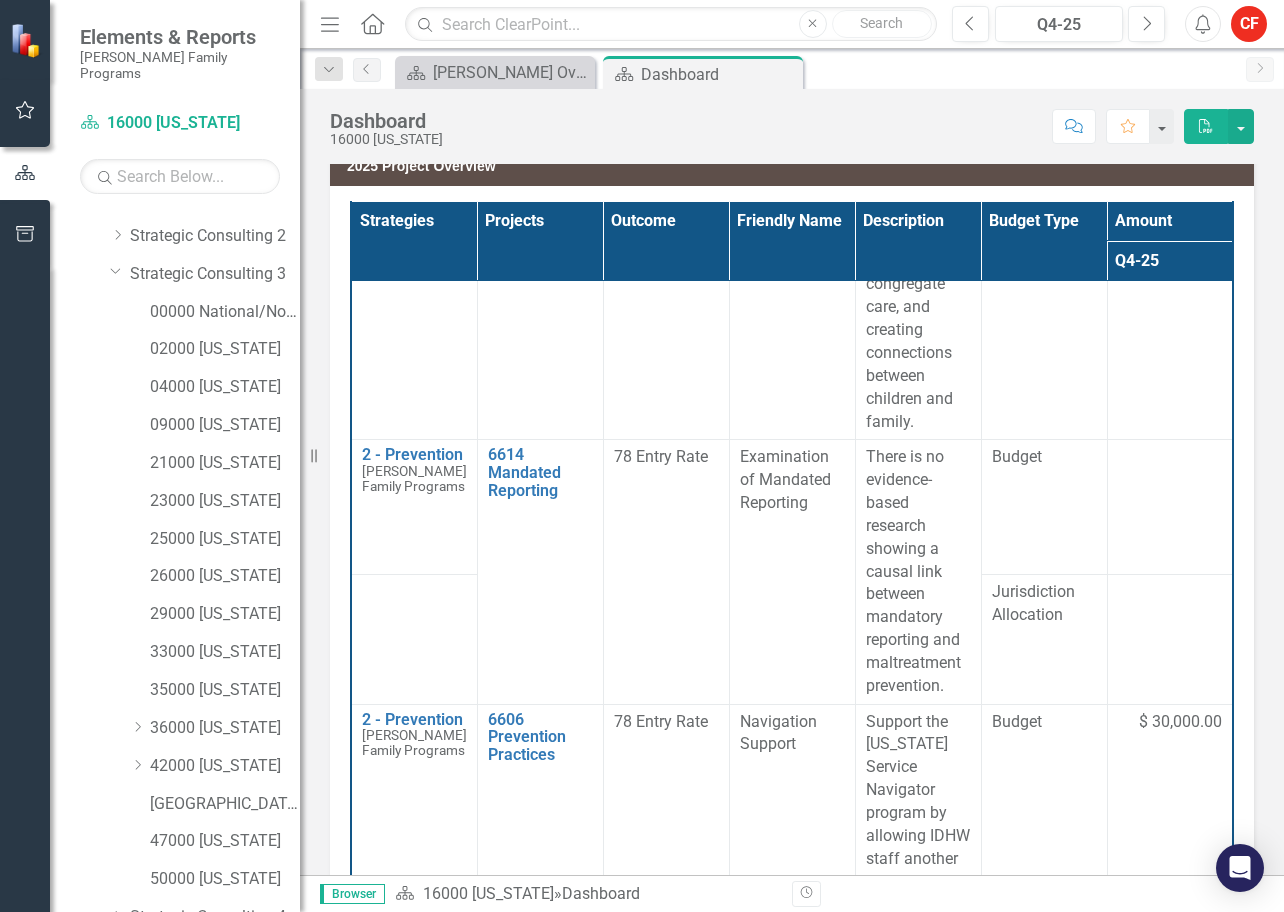 scroll, scrollTop: 200, scrollLeft: 0, axis: vertical 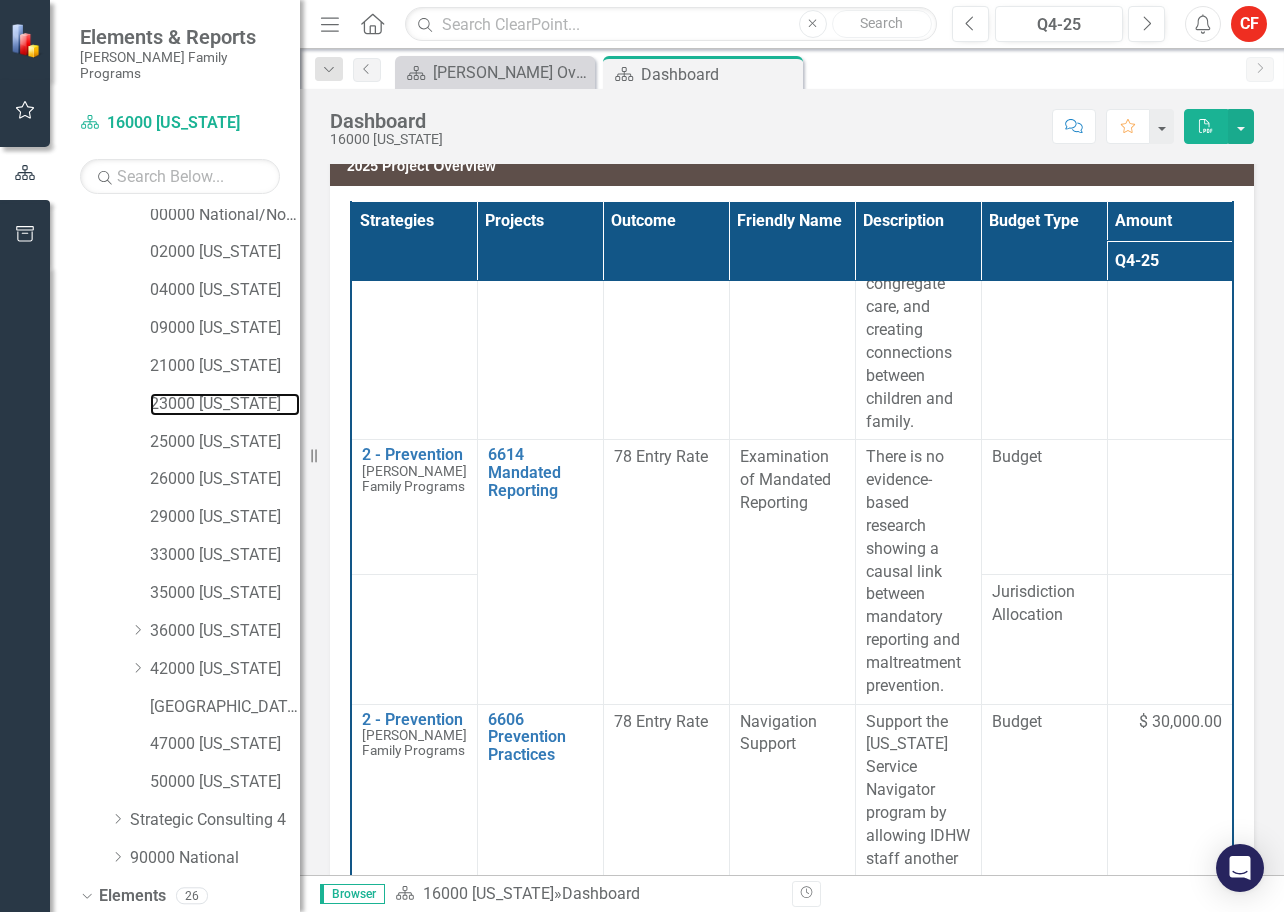 click on "23000 [US_STATE]" at bounding box center (225, 404) 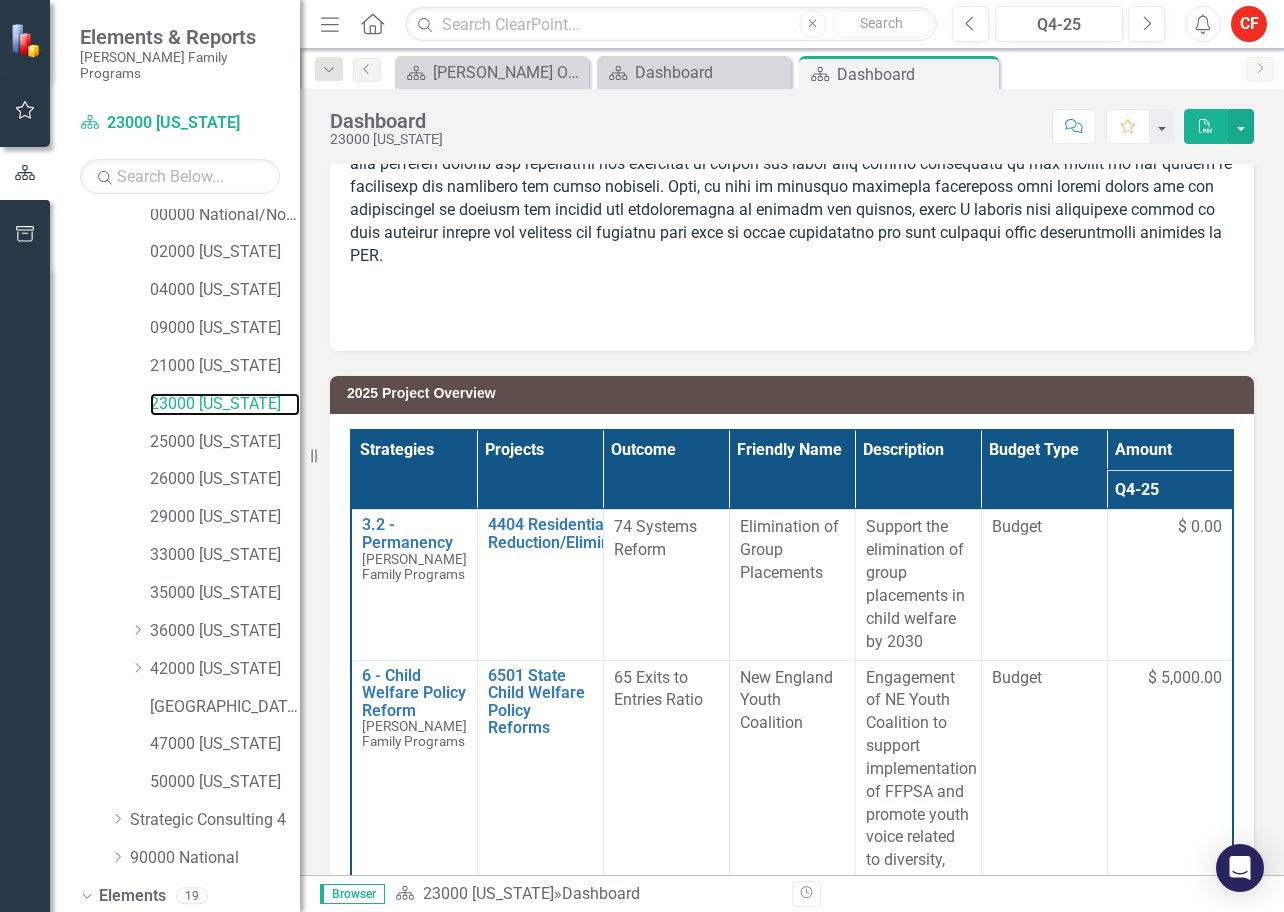 scroll, scrollTop: 300, scrollLeft: 0, axis: vertical 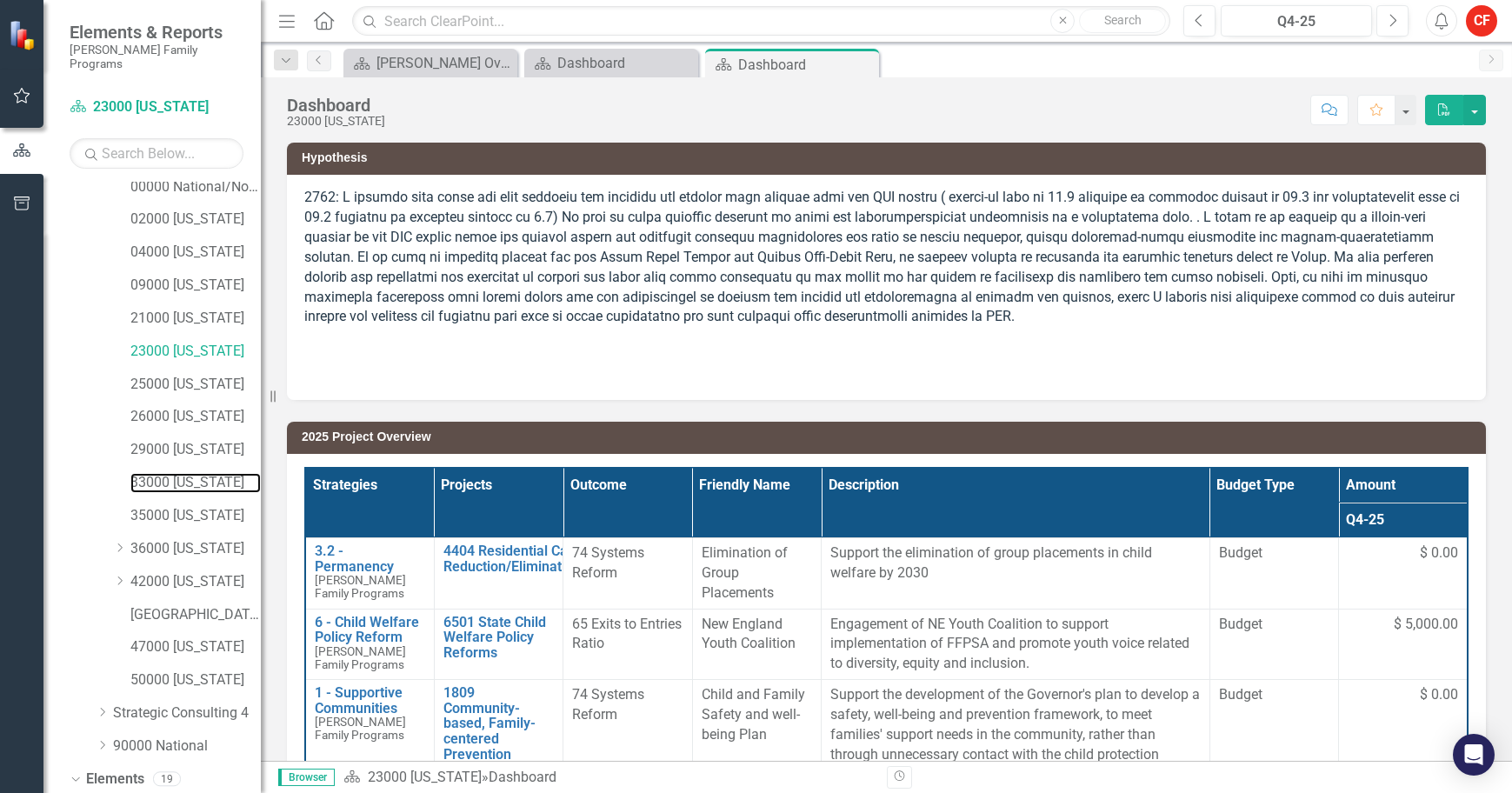 drag, startPoint x: 171, startPoint y: 475, endPoint x: 223, endPoint y: 479, distance: 52.153619 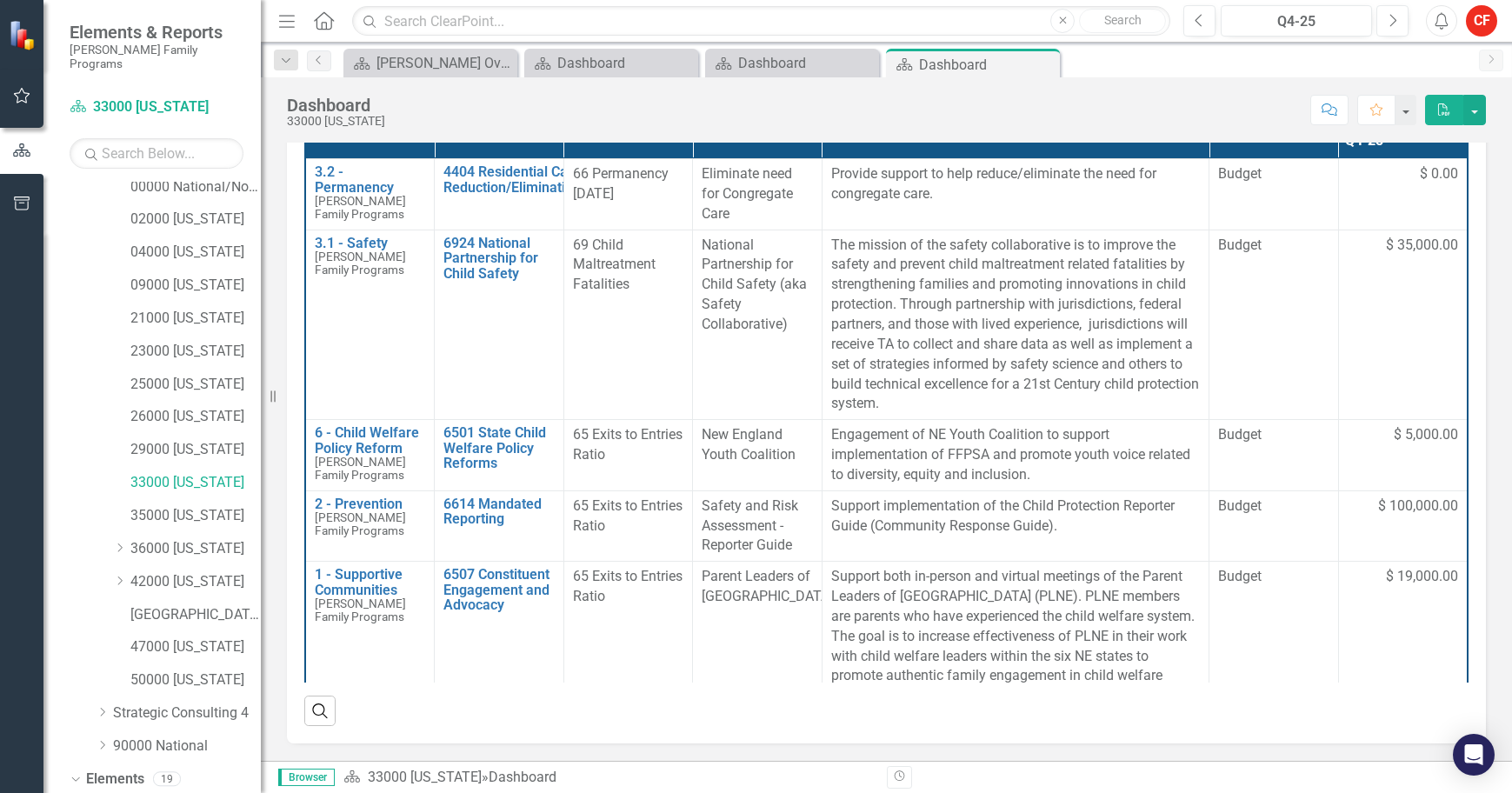 scroll, scrollTop: 0, scrollLeft: 0, axis: both 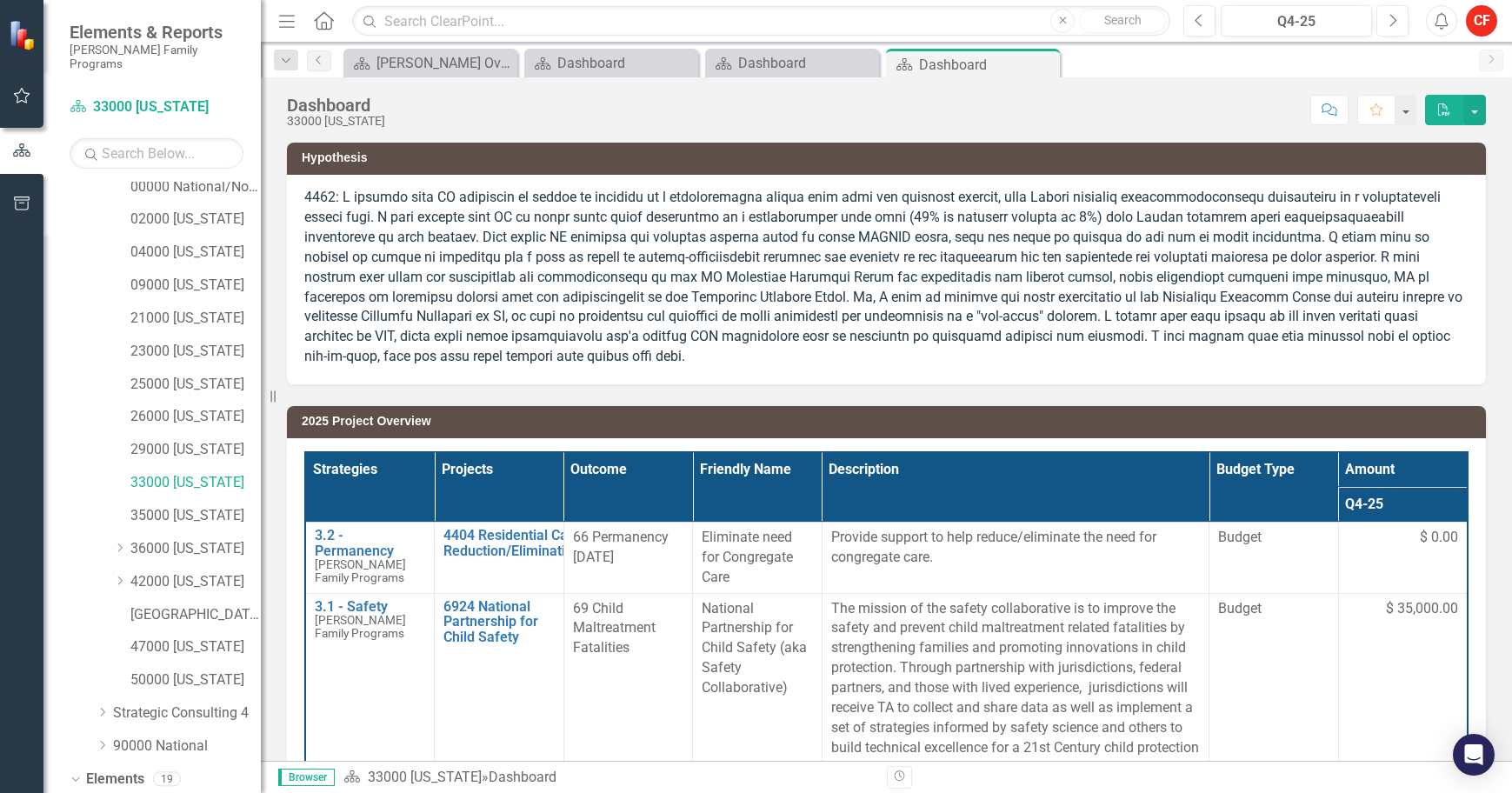 drag, startPoint x: 415, startPoint y: 217, endPoint x: 430, endPoint y: 204, distance: 19.849433 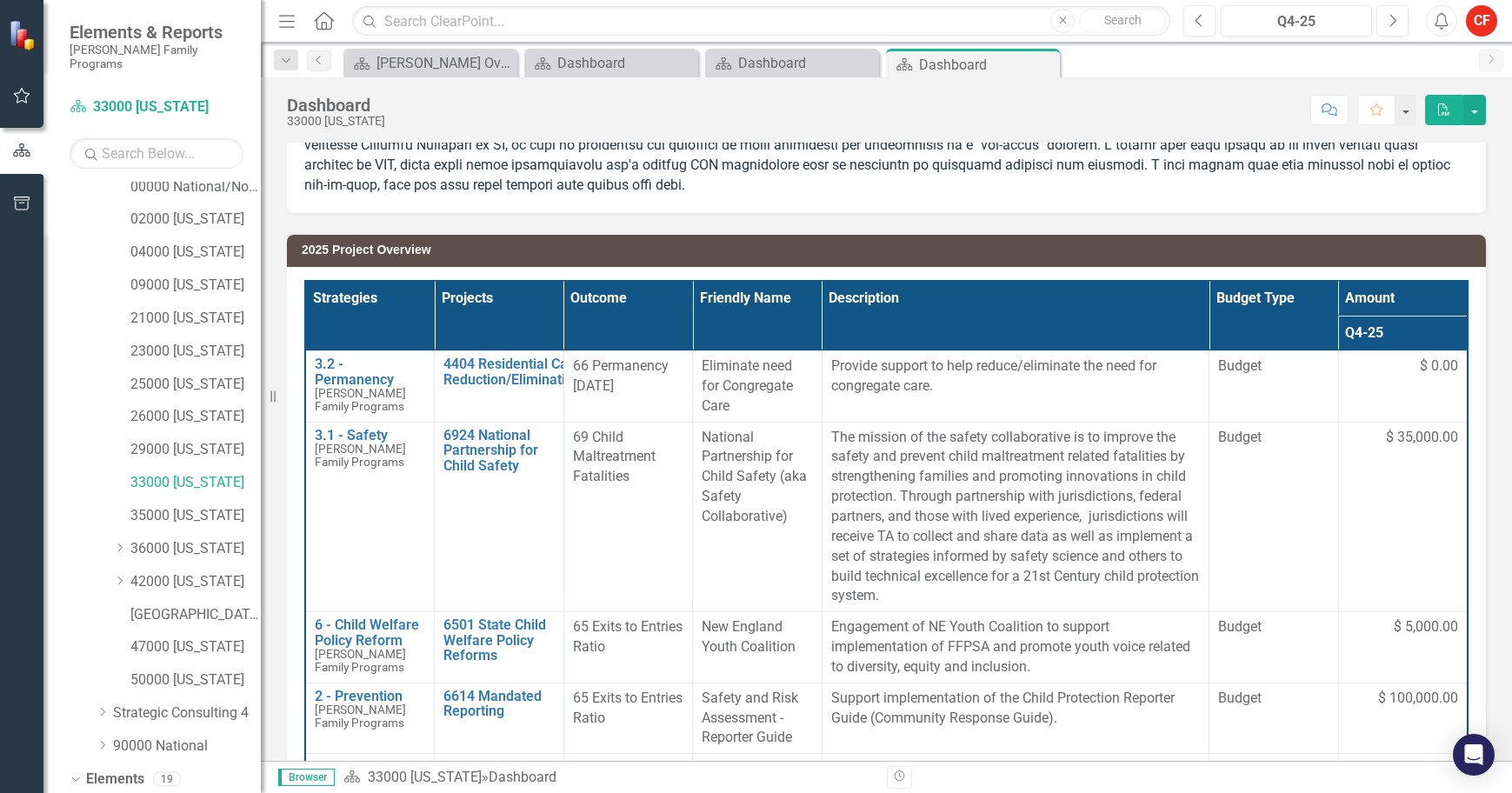 scroll, scrollTop: 348, scrollLeft: 0, axis: vertical 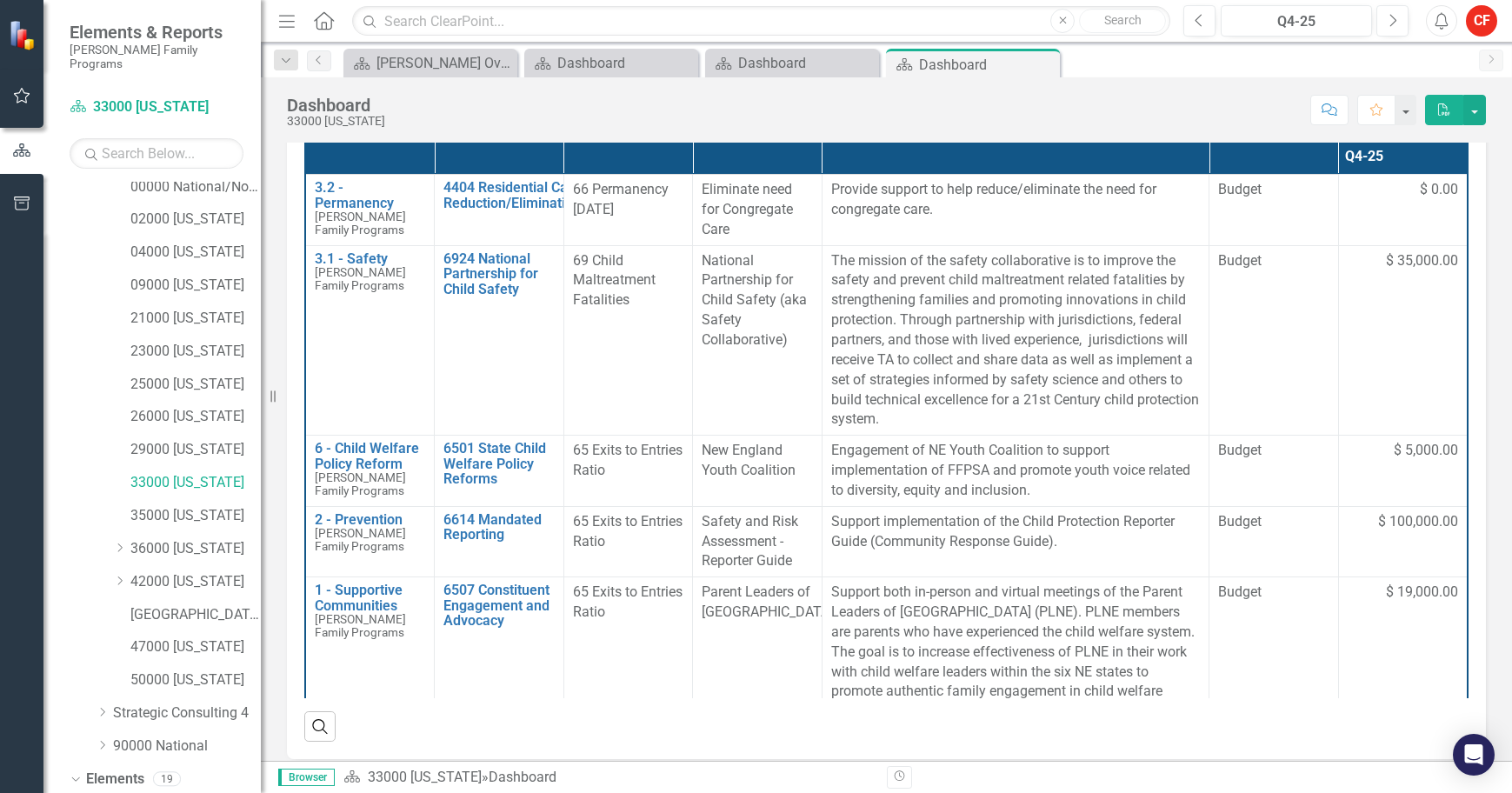 click on "Hypothesis 2025 Project Overview Strategies Projects Outcome Friendly Name Description Budget Type Amount Q4-25 3.2 - Permanency [PERSON_NAME] Family Programs Link Open Element 4404 Residential Care Reduction/Elimination Link Open Element 66 Permanency [DATE] Eliminate need for Congregate Care Provide support to help reduce/eliminate the need for congregate care. Budget $ 0.00 3.1 - Safety [PERSON_NAME] Family Programs Link Open Element 6924 National Partnership for Child Safety Link Open Element 69 Child Maltreatment Fatalities National Partnership for Child Safety (aka Safety Collaborative) Budget $ 35,000.00 6 - Child Welfare Policy Reform [PERSON_NAME] Family Programs Link Open Element 6501 State Child Welfare Policy Reforms Link Open Element 65 Exits to Entries Ratio New England Youth Coalition Engagement of NE Youth Coalition to support implementation of FFPSA and promote youth voice related to diversity, equity and inclusion. Budget $ 5,000.00 2 - Prevention [PERSON_NAME] Family Programs Link Open Element Link Open Element" at bounding box center (886, 275) 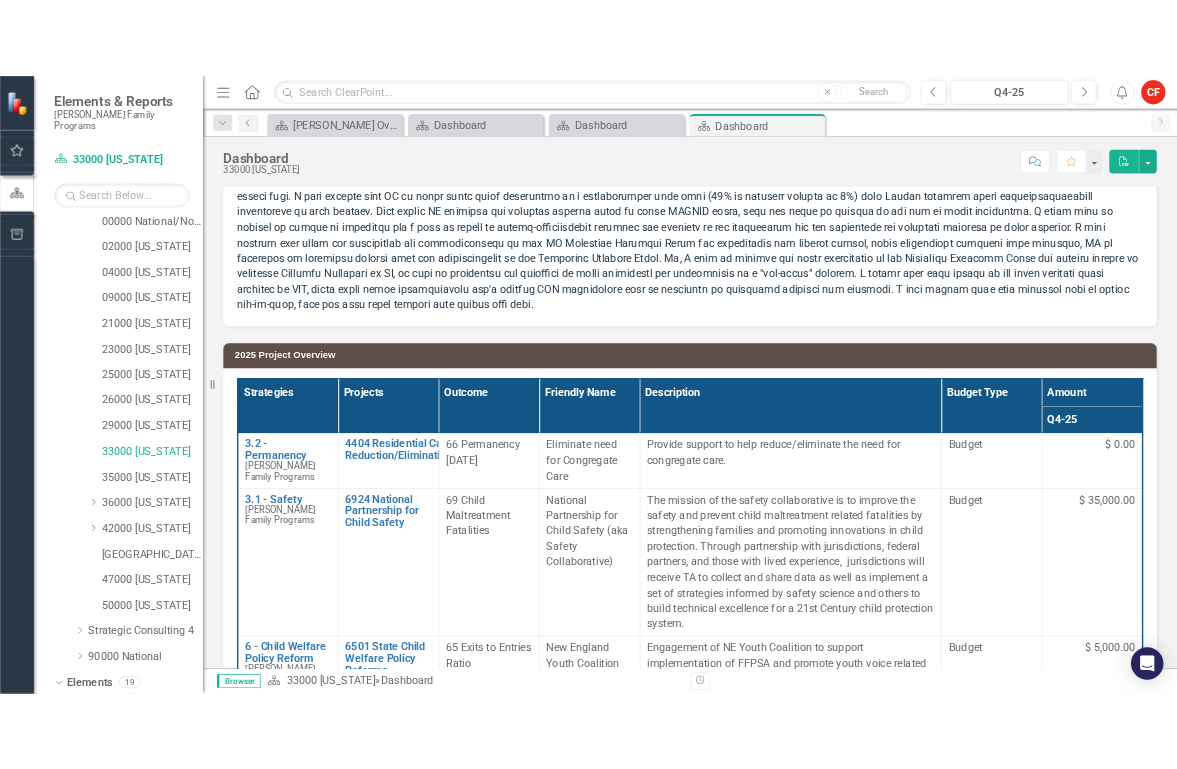 scroll, scrollTop: 0, scrollLeft: 0, axis: both 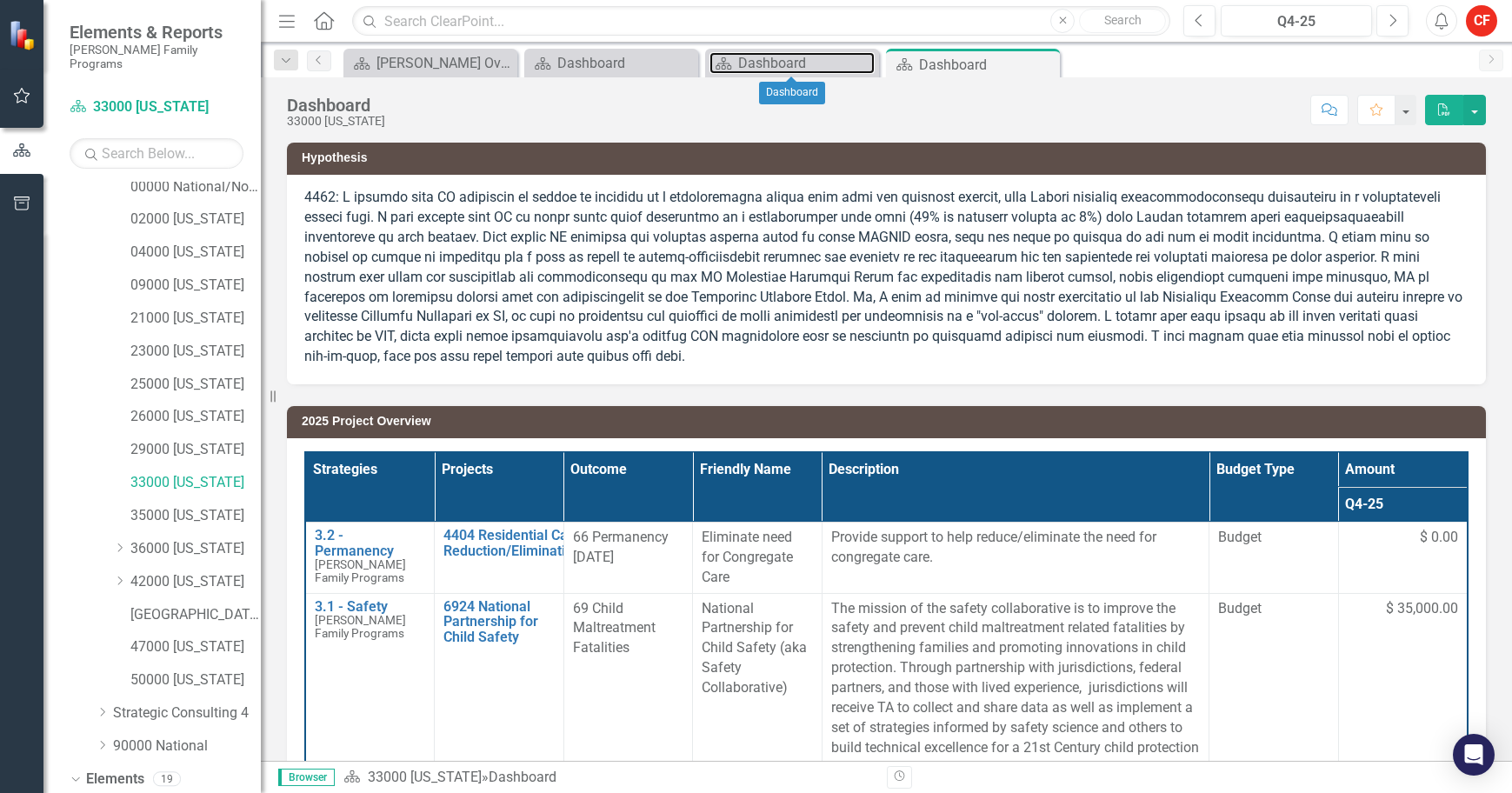 click on "Dashboard" at bounding box center [806, 63] 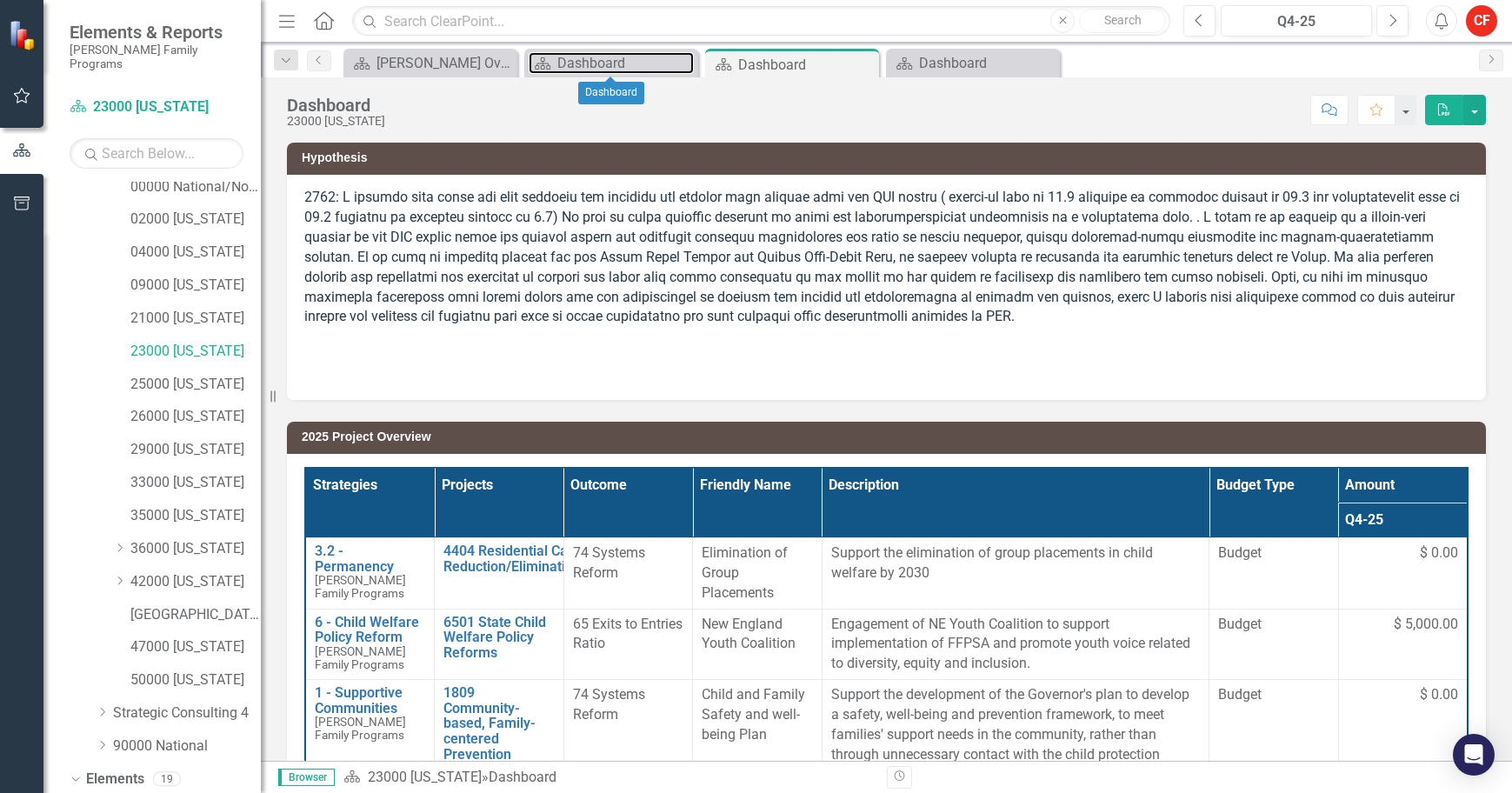 click on "Dashboard" at bounding box center (625, 63) 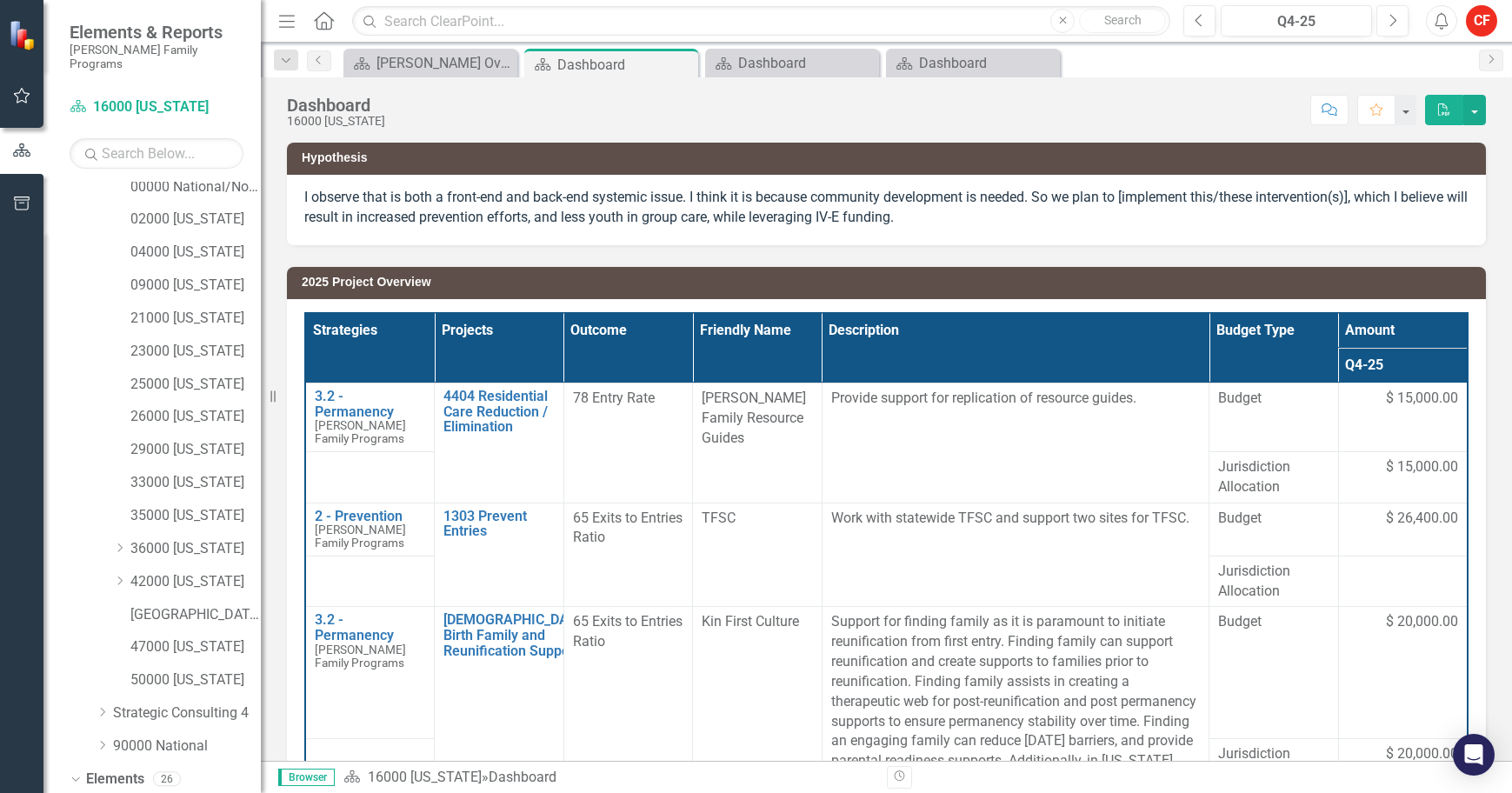 click on "Close" 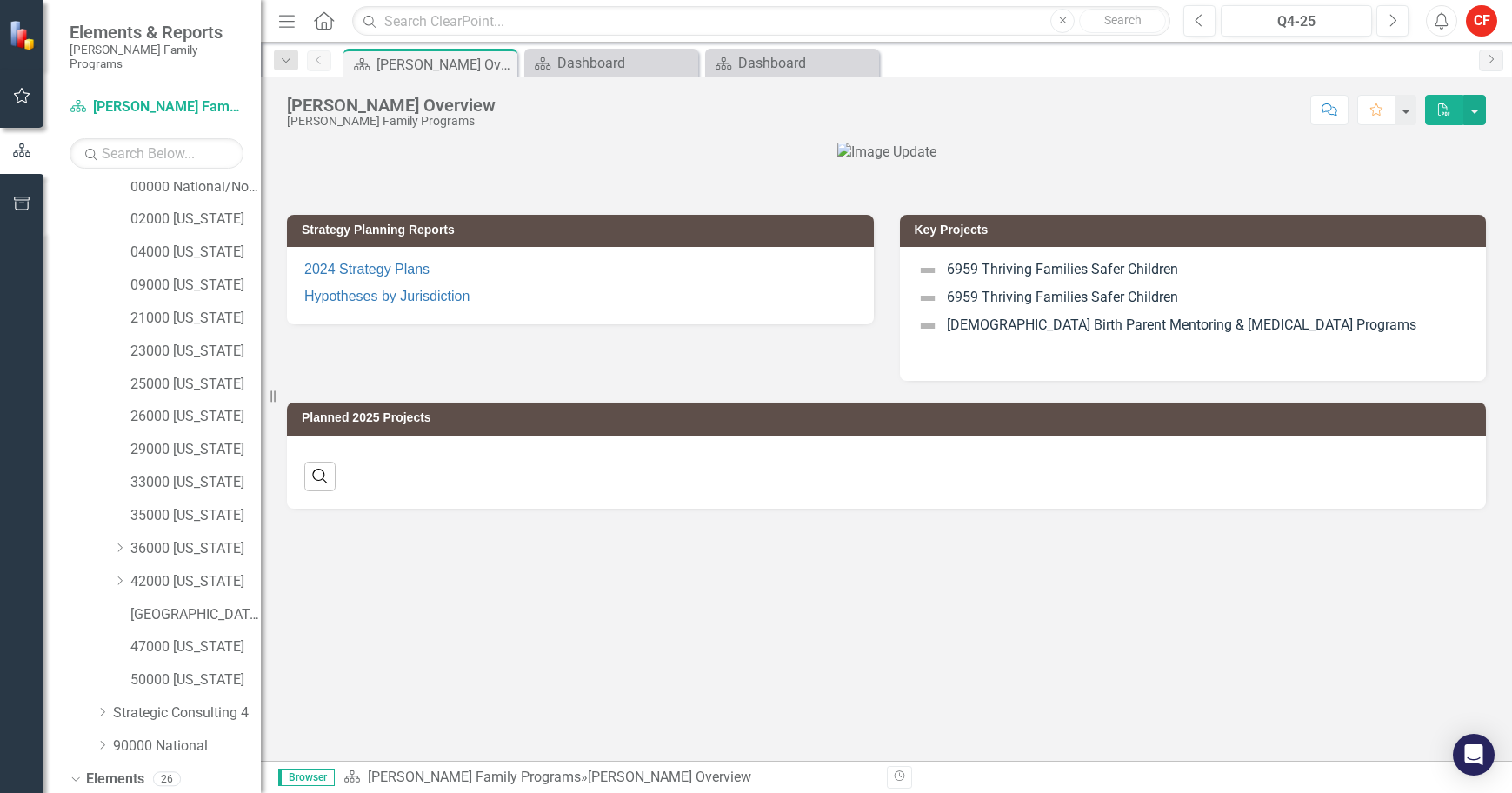 click on "Pin" at bounding box center [0, 0] 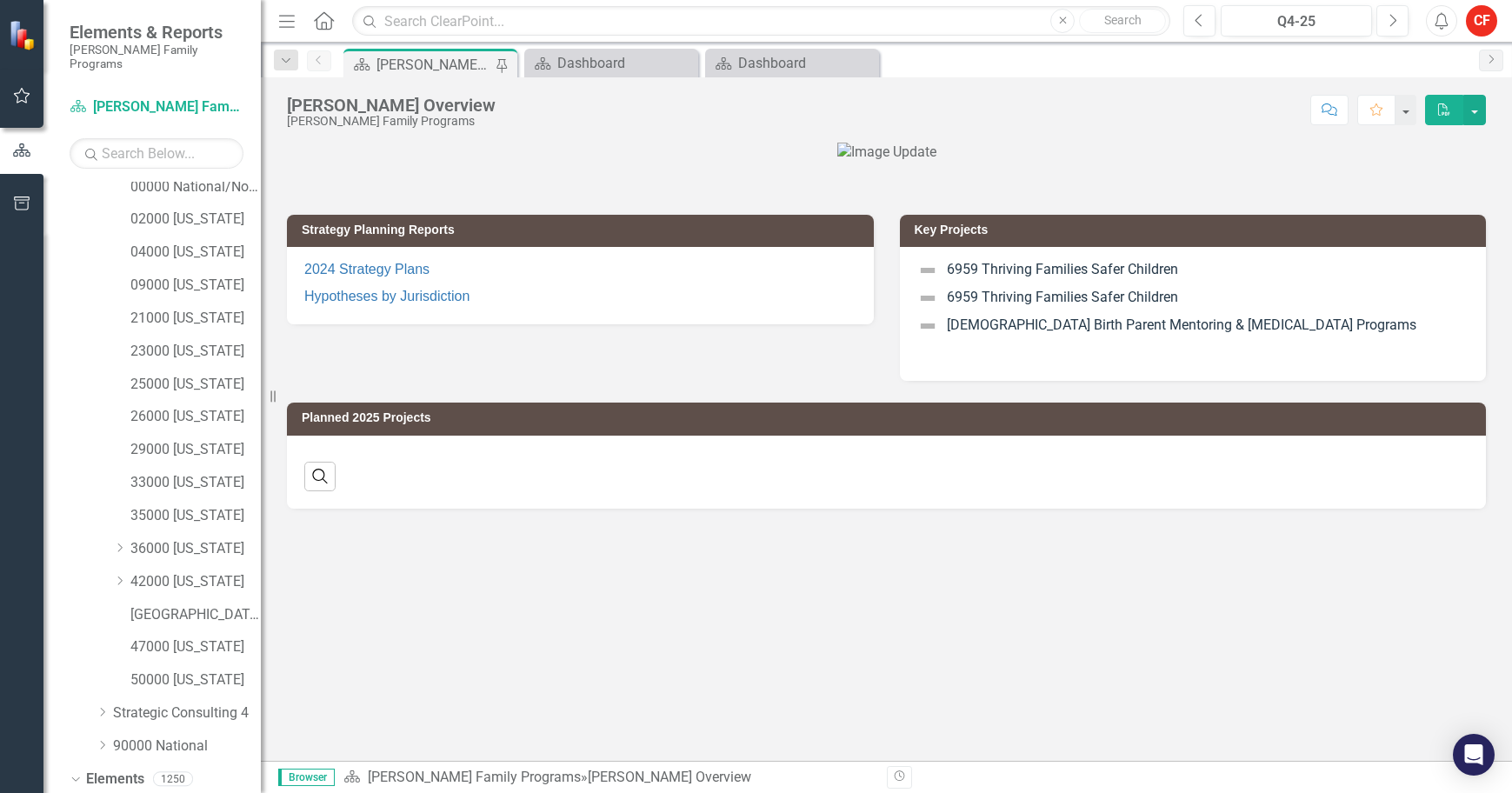 click on "[PERSON_NAME] Overview" at bounding box center (434, 64) 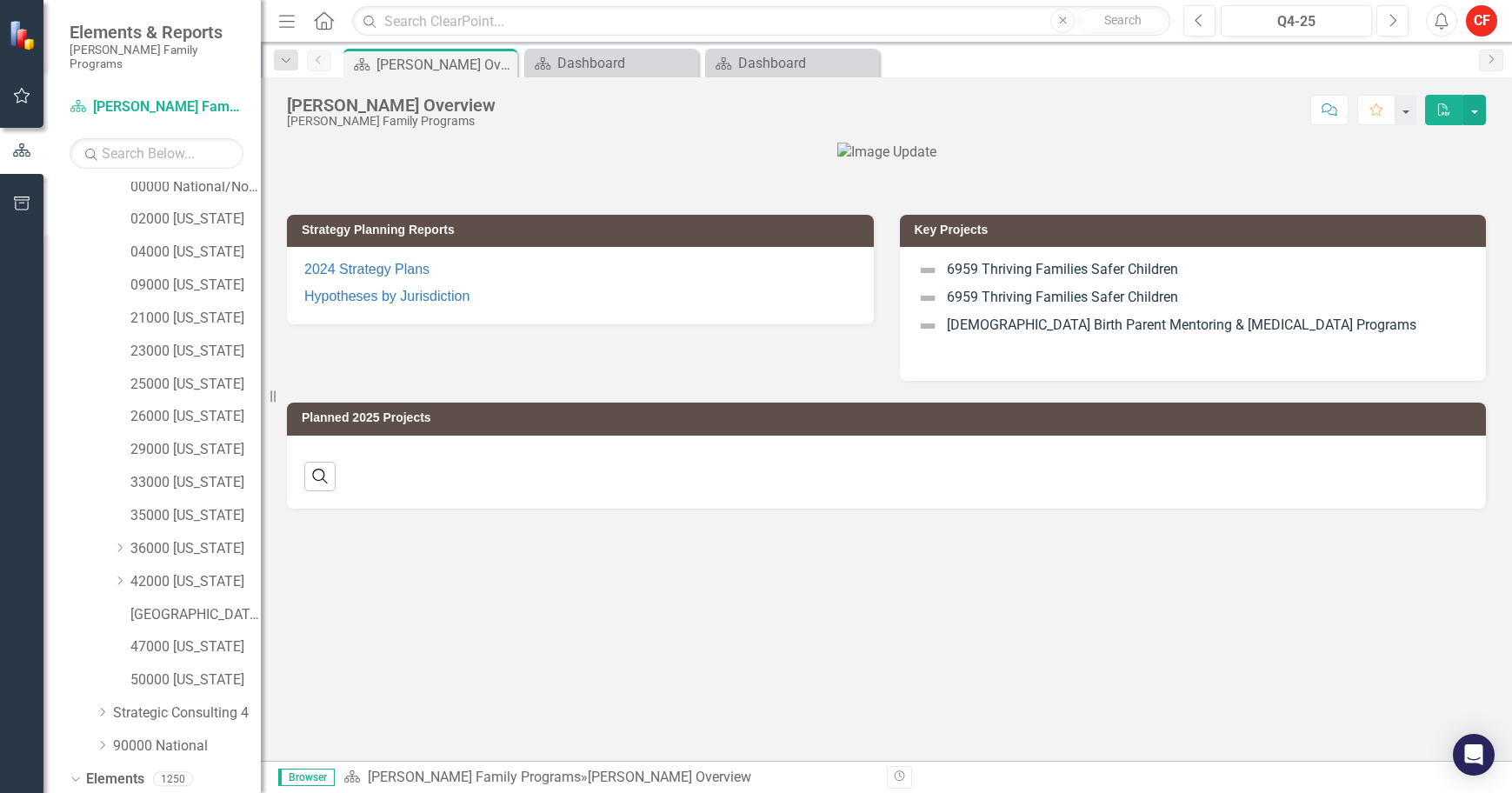 click on "Close" 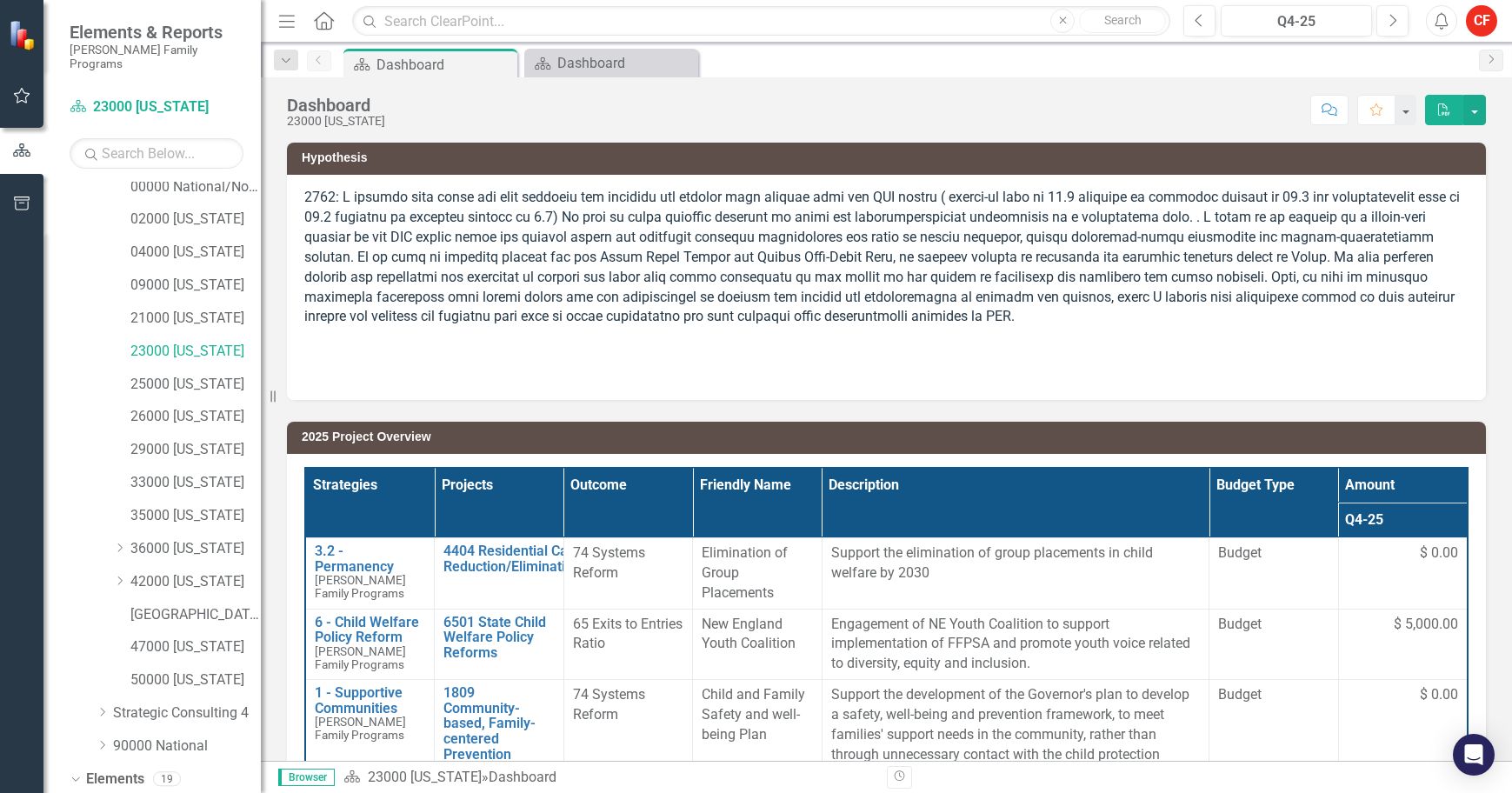 click at bounding box center [886, 259] 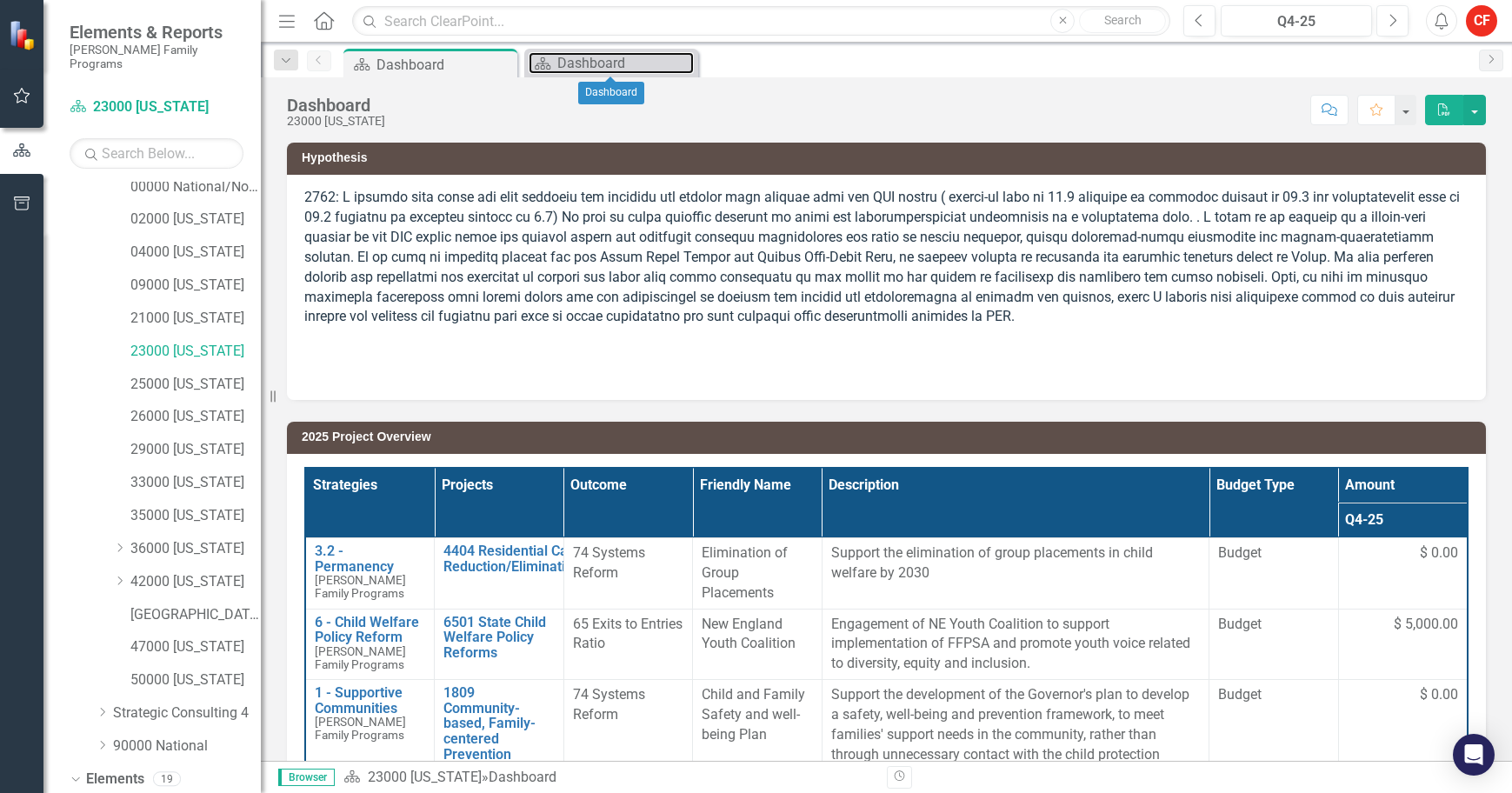 click on "Dashboard" at bounding box center [625, 63] 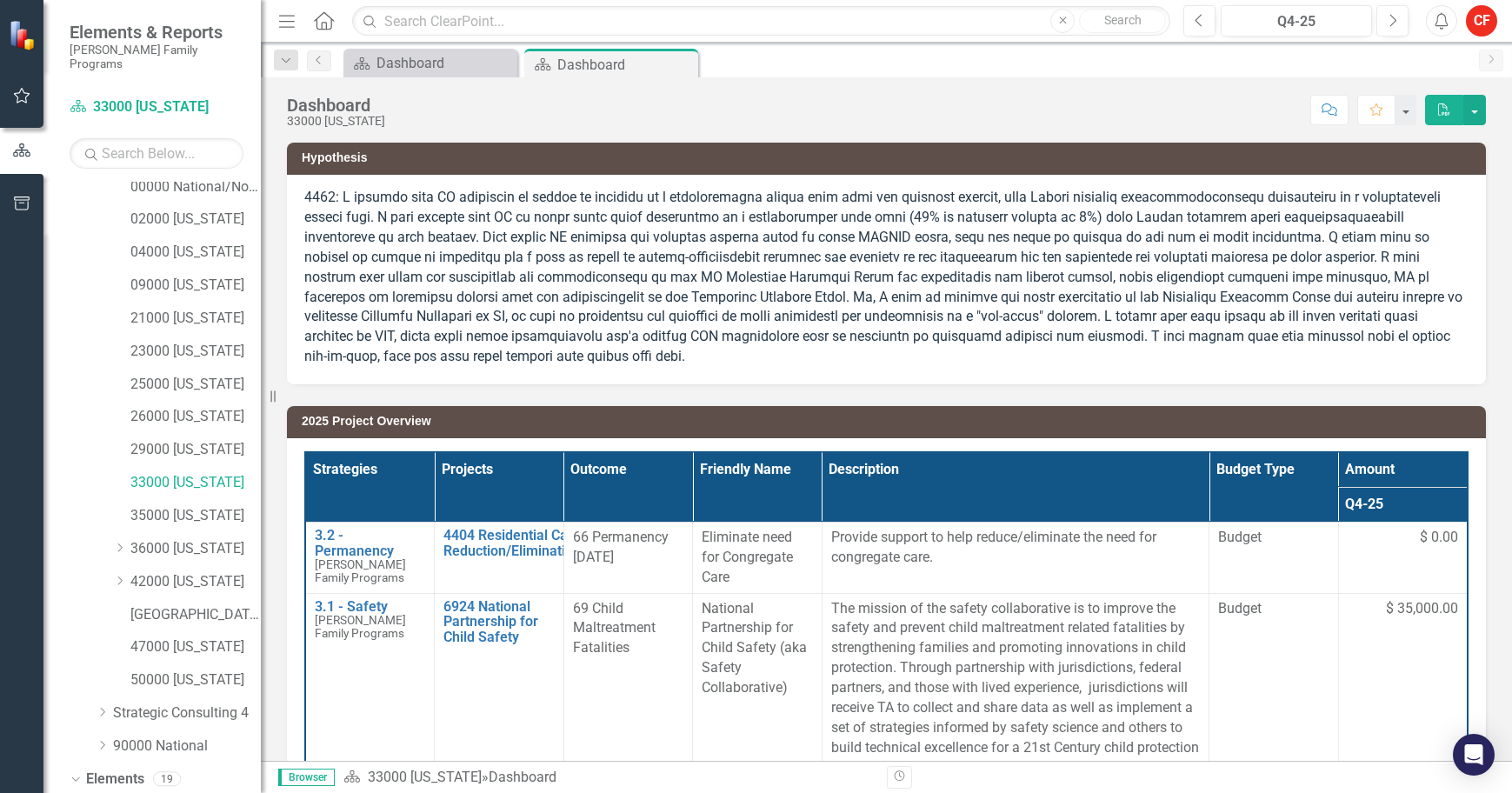 drag, startPoint x: 1220, startPoint y: 304, endPoint x: 1232, endPoint y: 314, distance: 15.620499 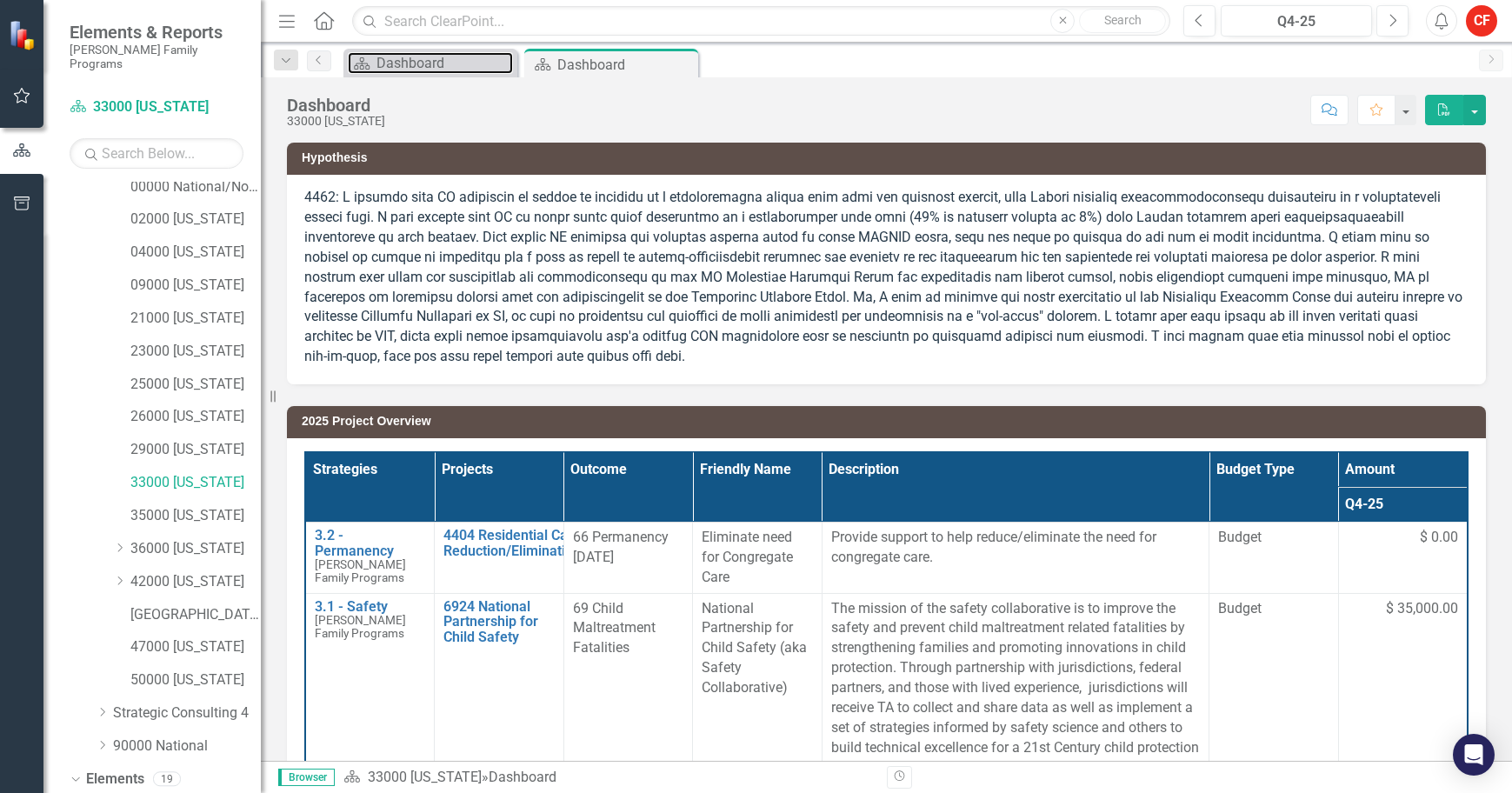 click on "Dashboard" at bounding box center [444, 63] 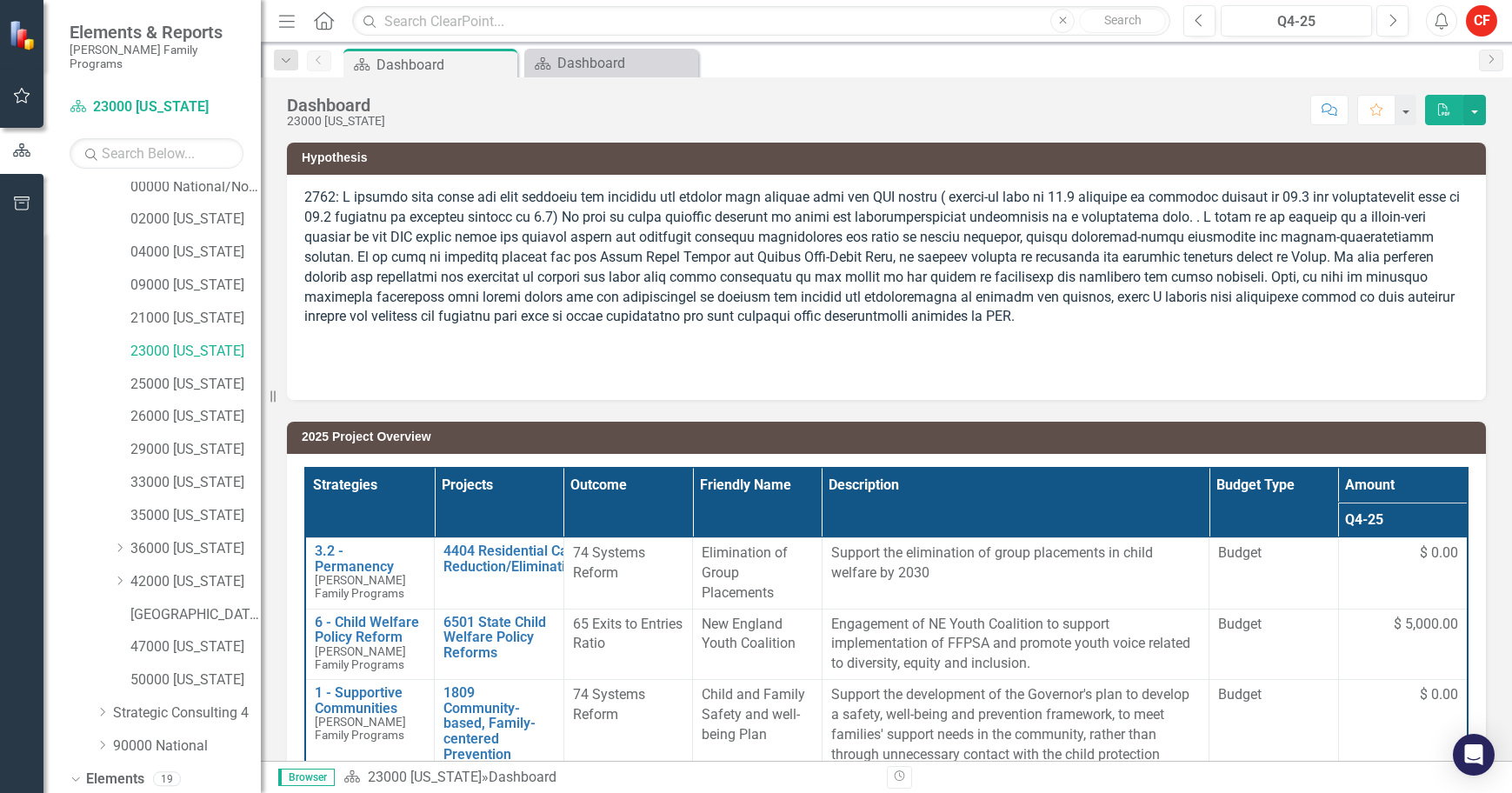 drag, startPoint x: 1026, startPoint y: 331, endPoint x: 968, endPoint y: 266, distance: 87.11487 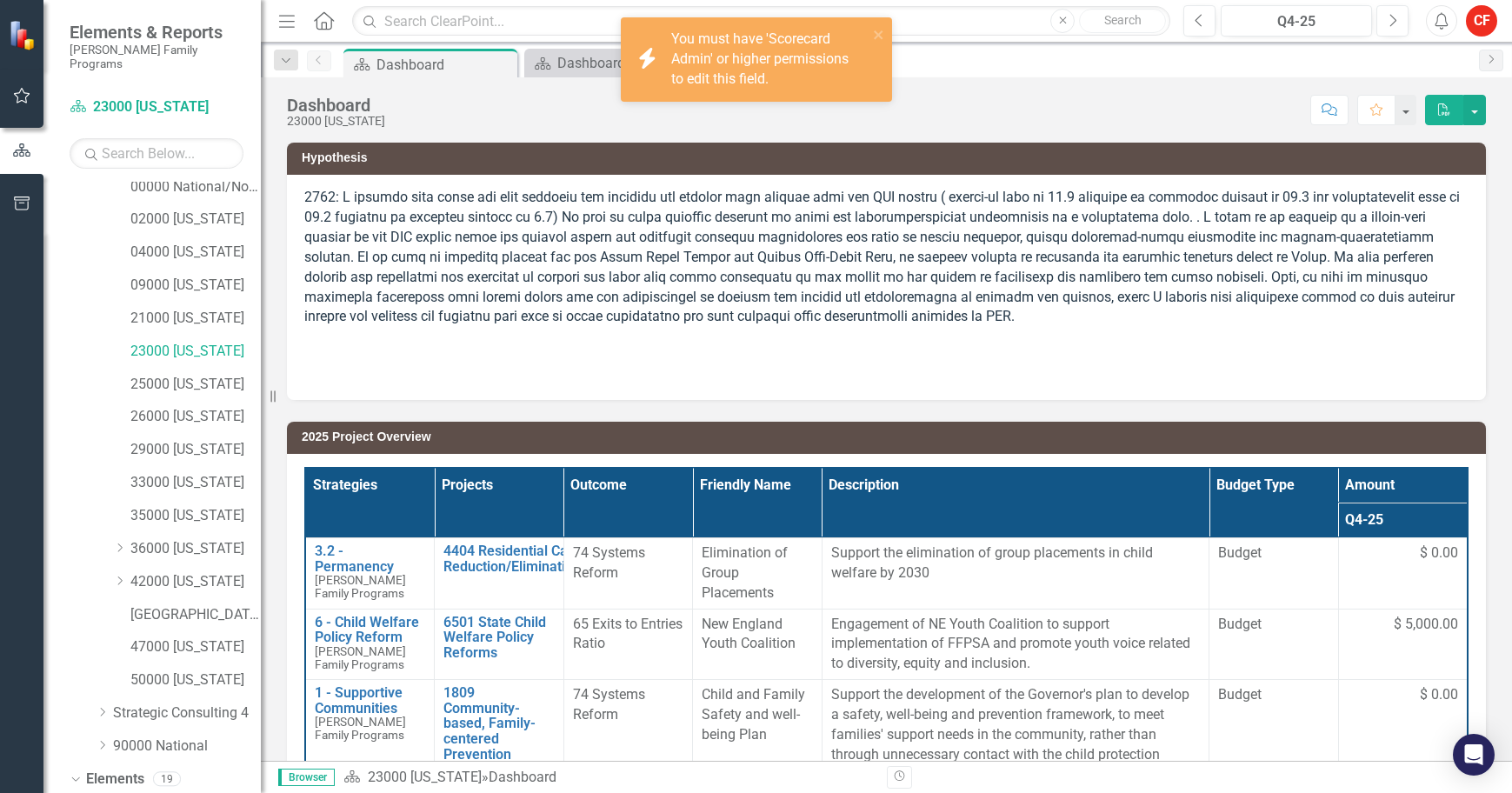 click at bounding box center (886, 259) 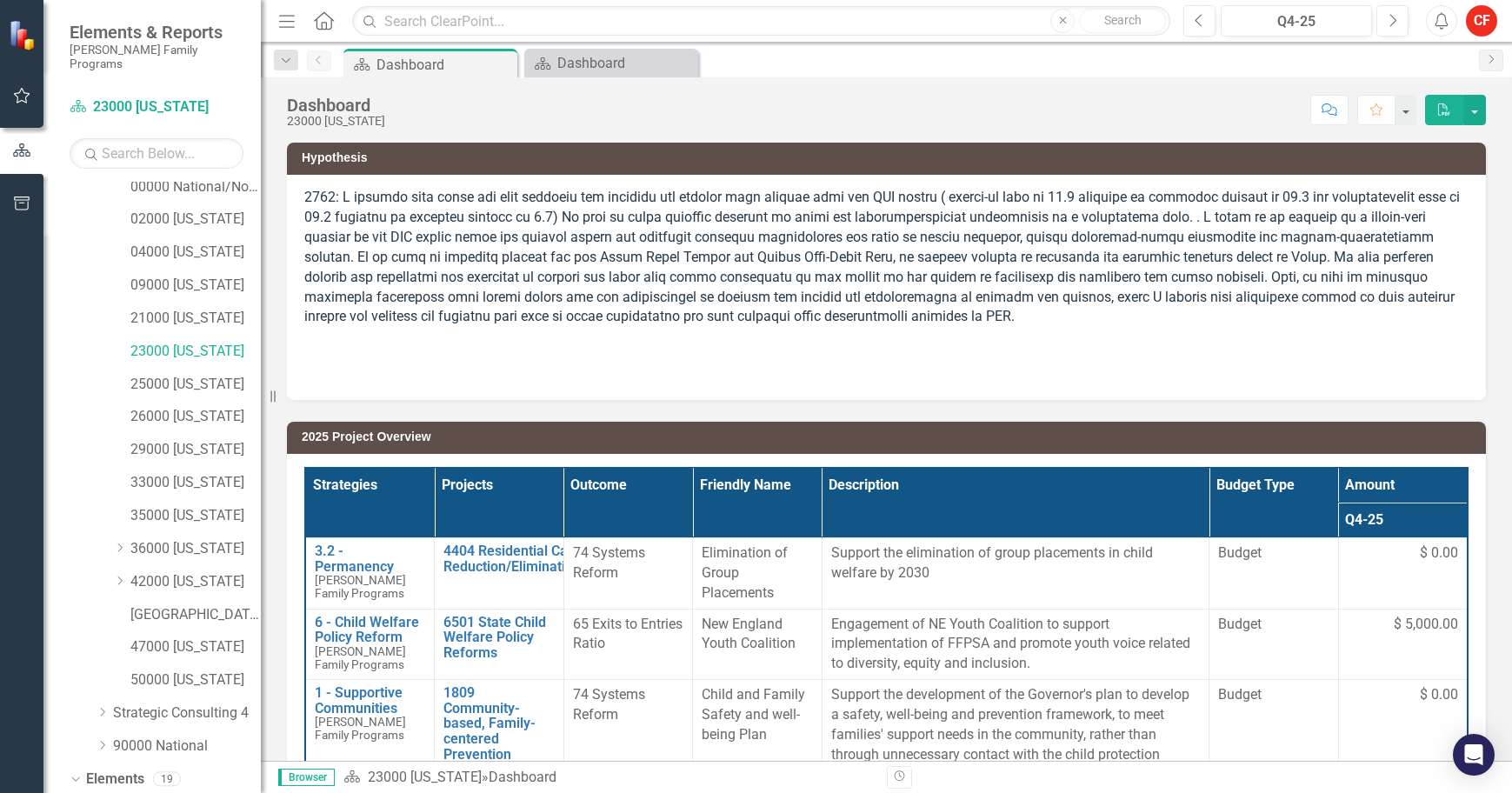 click at bounding box center [886, 259] 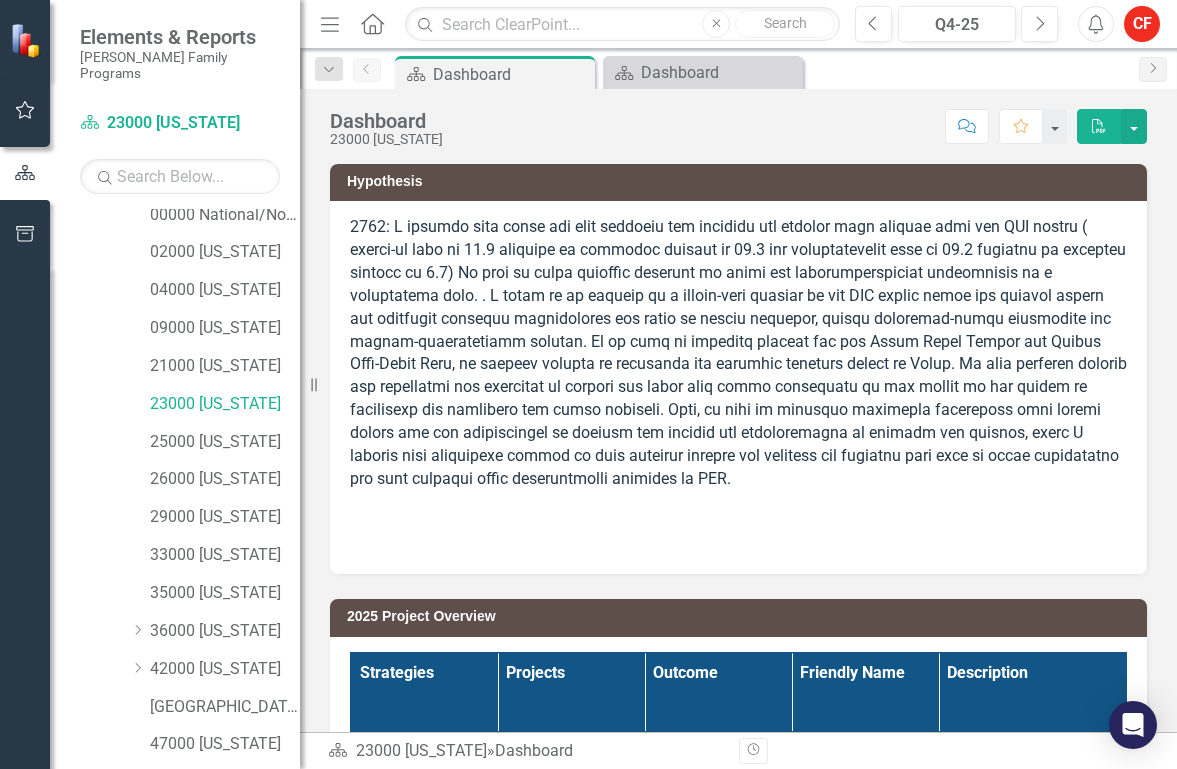 scroll, scrollTop: 200, scrollLeft: 0, axis: vertical 